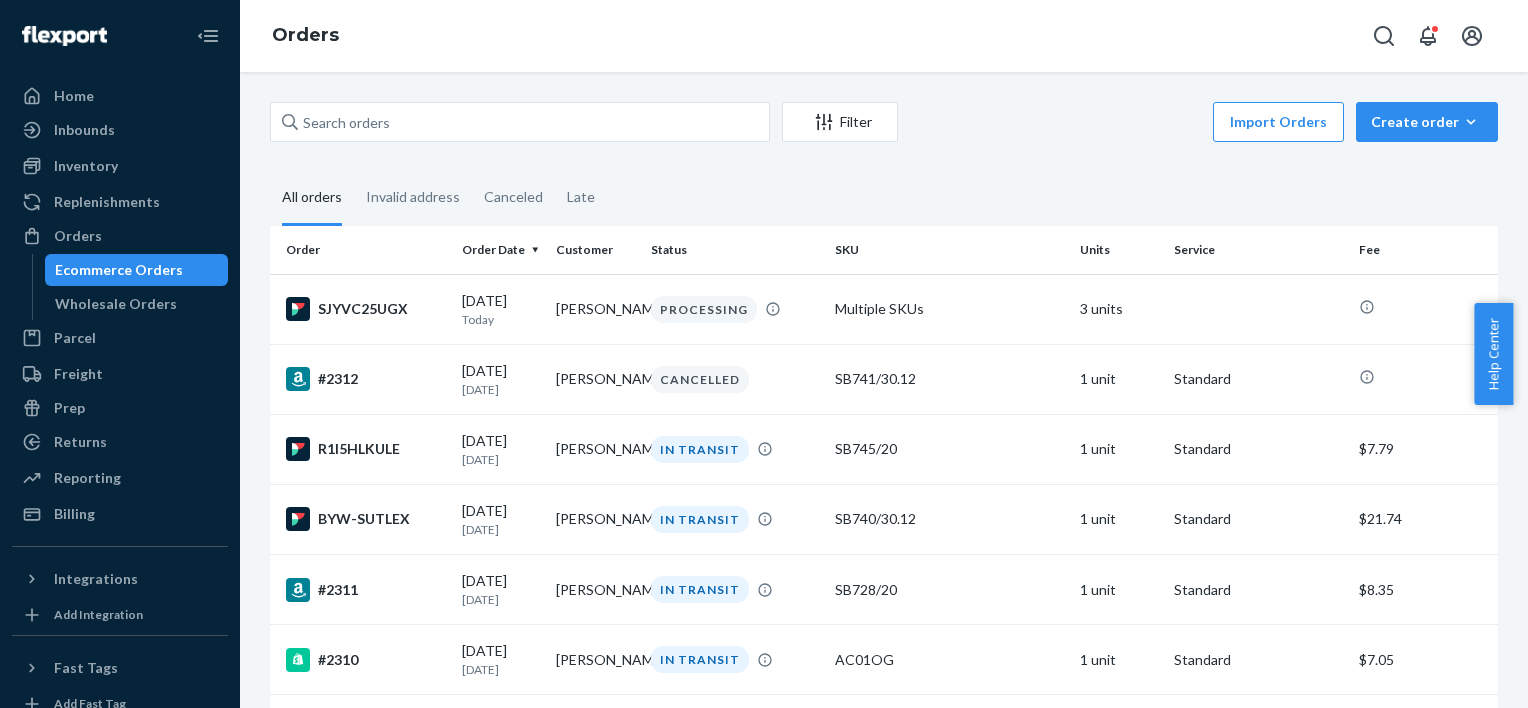 scroll, scrollTop: 0, scrollLeft: 0, axis: both 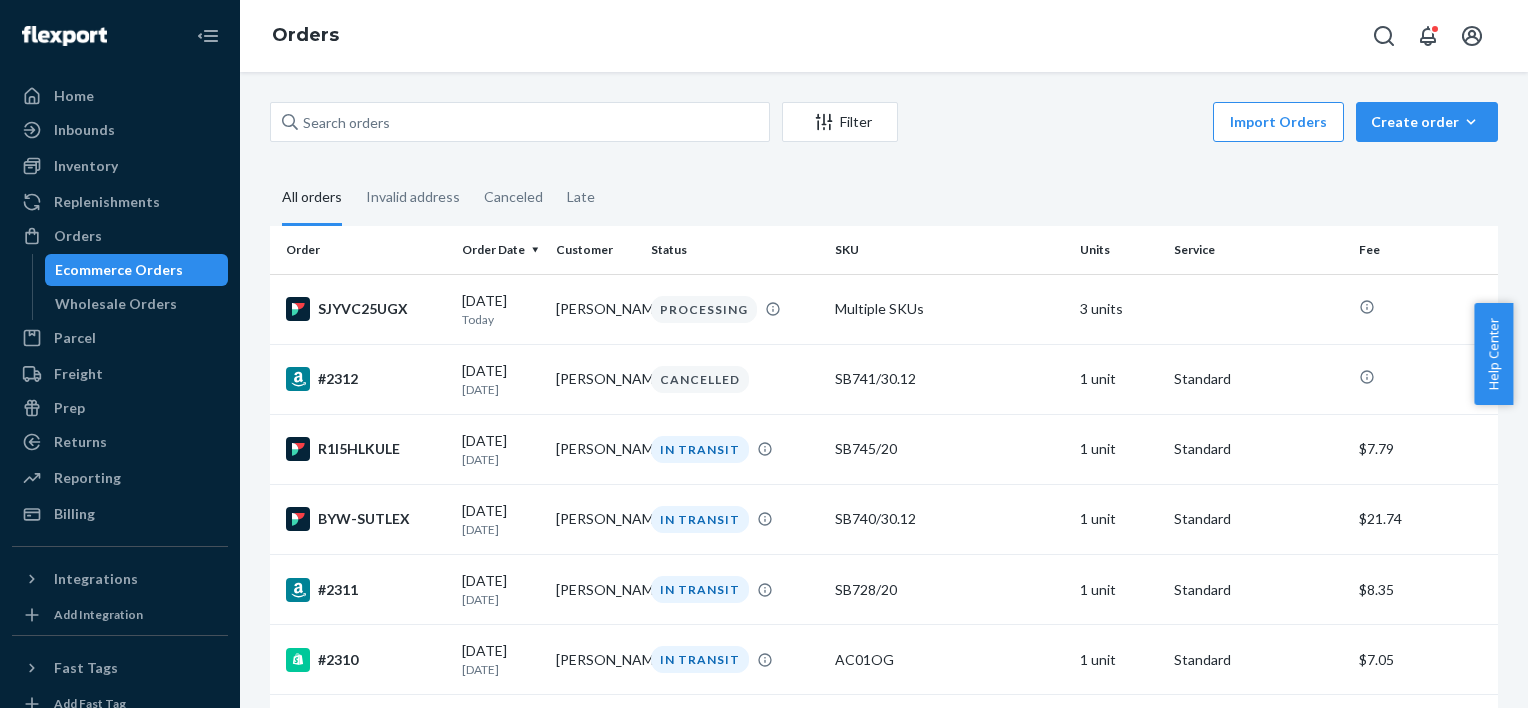 click on "Ecommerce Orders" at bounding box center (119, 270) 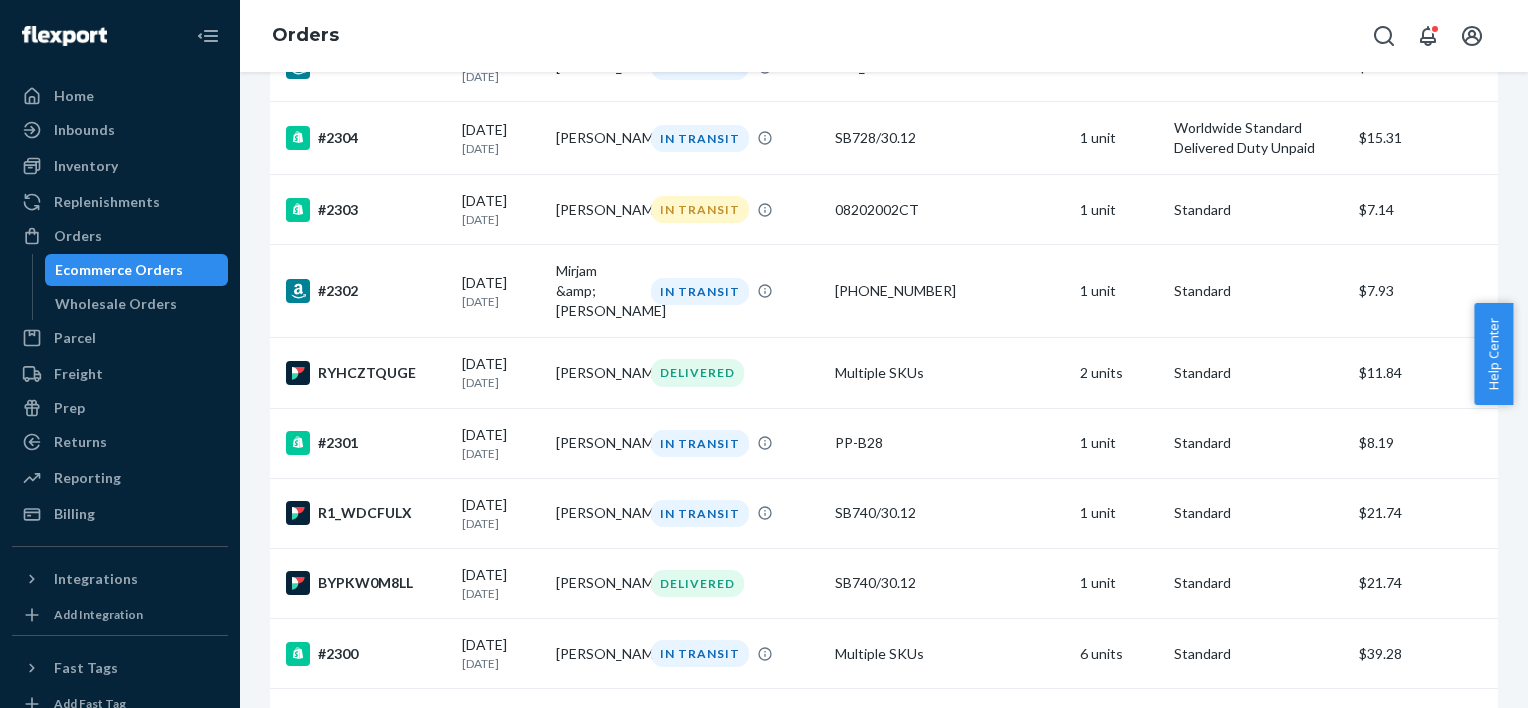 scroll, scrollTop: 1103, scrollLeft: 0, axis: vertical 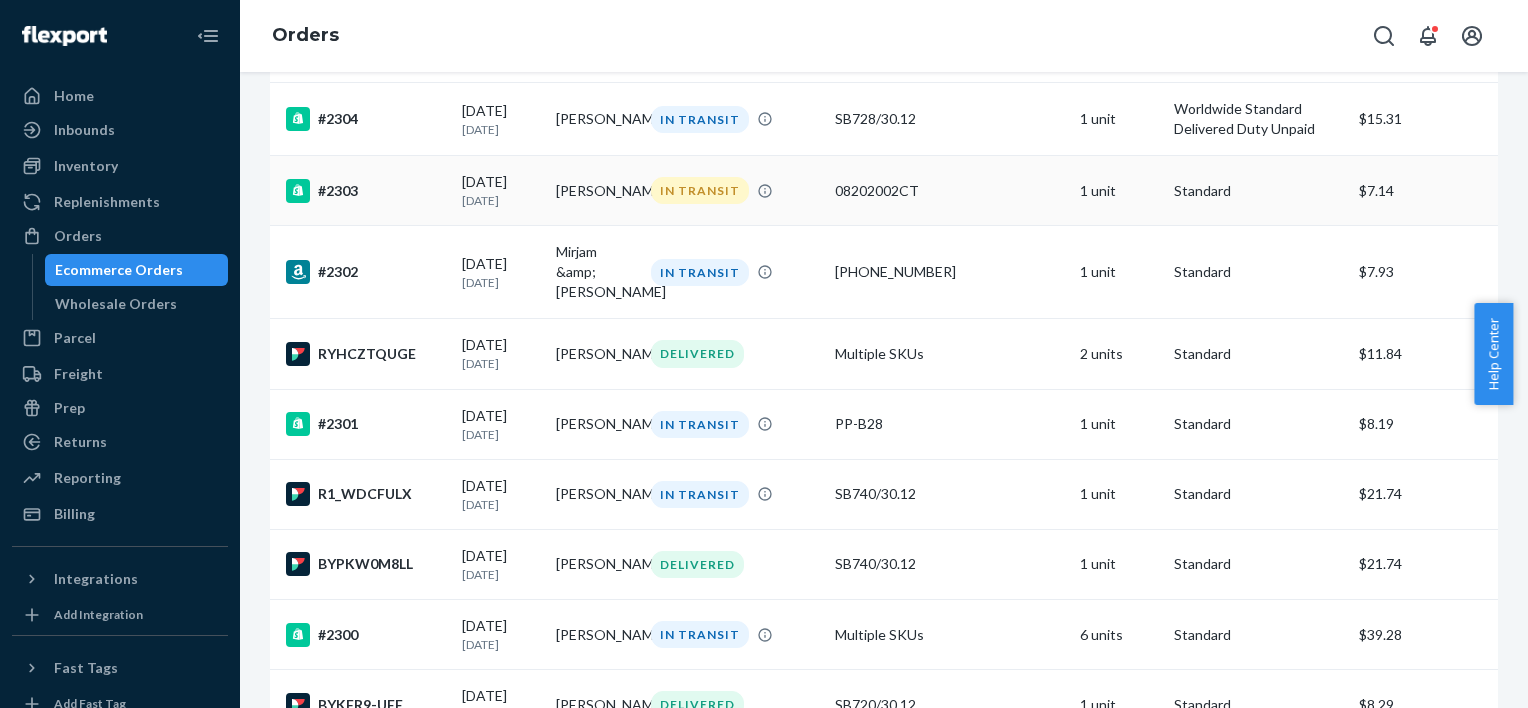 click on "[DATE]" at bounding box center (501, 200) 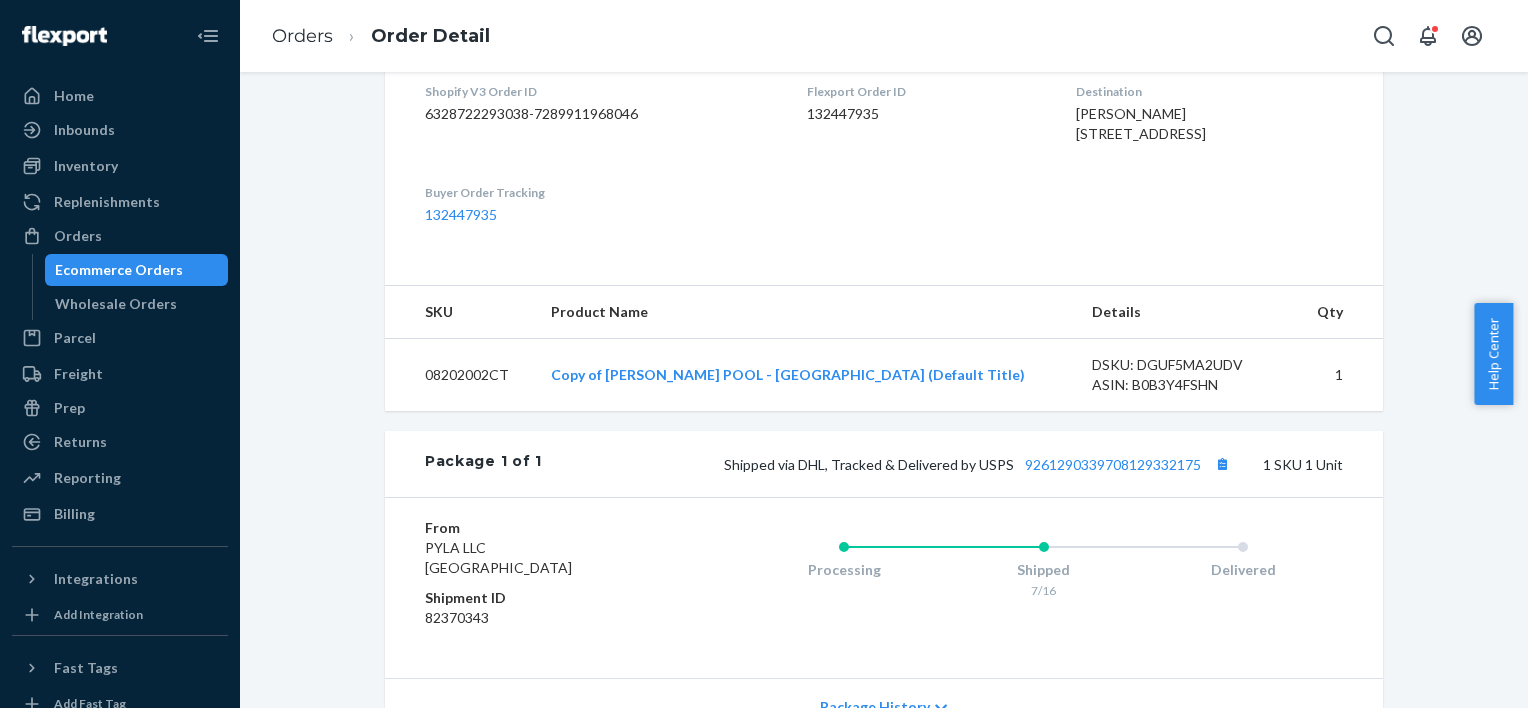 scroll, scrollTop: 596, scrollLeft: 0, axis: vertical 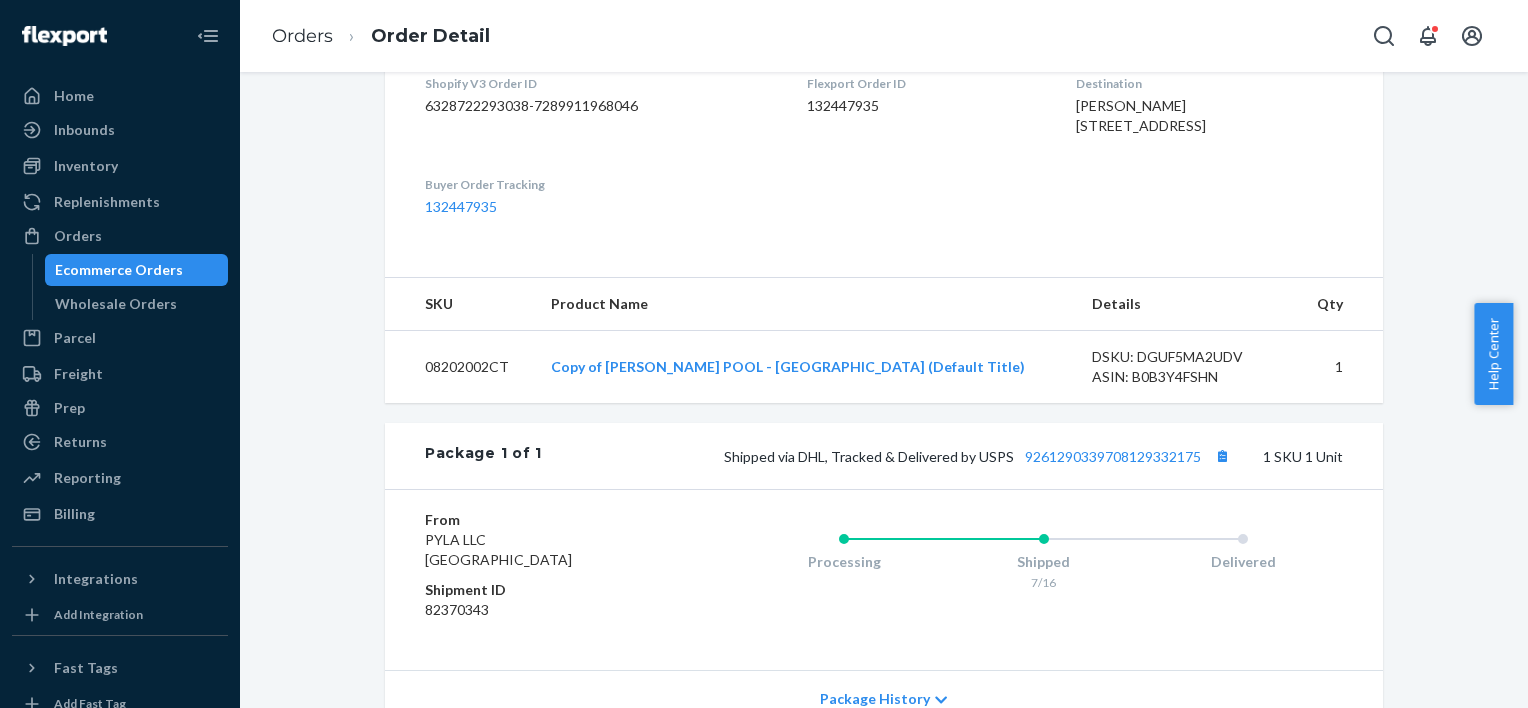 drag, startPoint x: 1525, startPoint y: 383, endPoint x: 1531, endPoint y: 188, distance: 195.09229 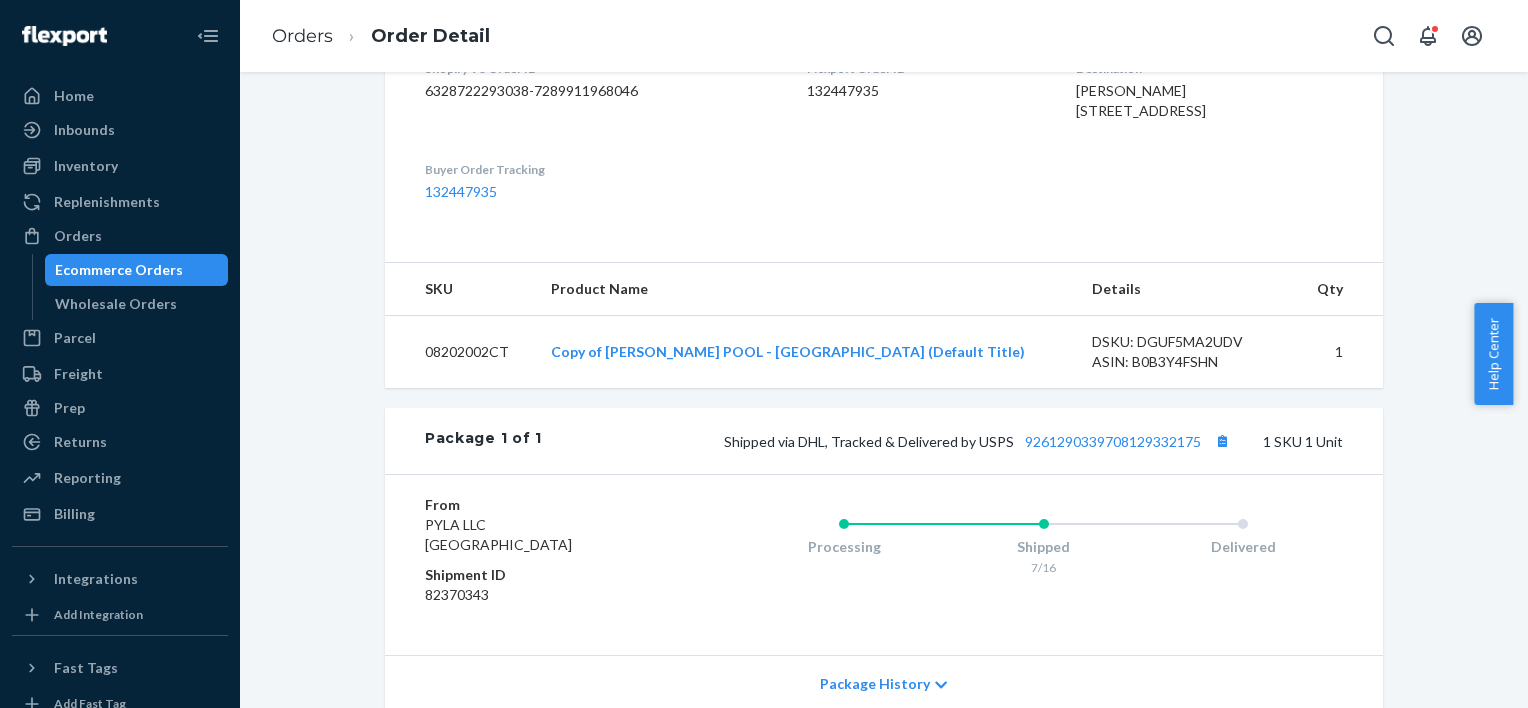 scroll, scrollTop: 618, scrollLeft: 0, axis: vertical 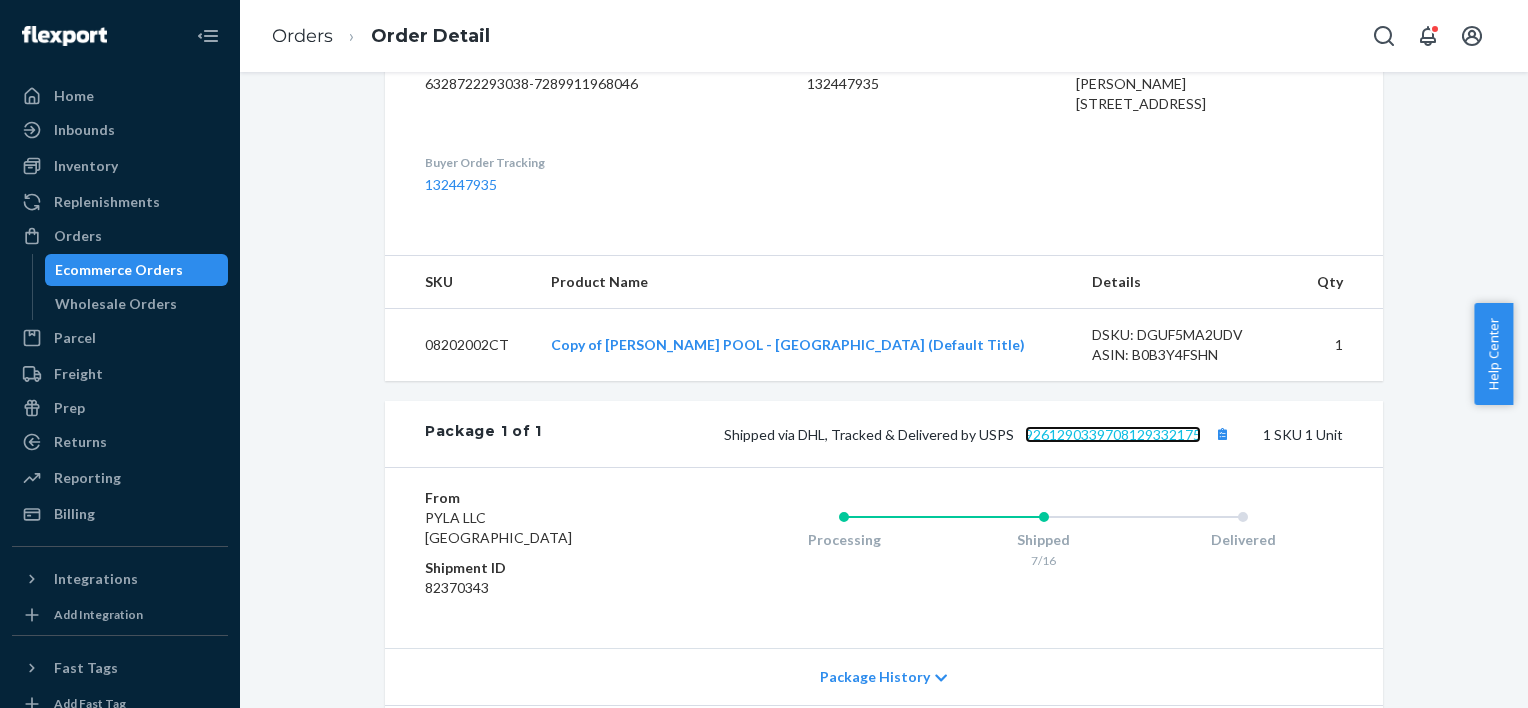 click on "9261290339708129332175" at bounding box center (1113, 434) 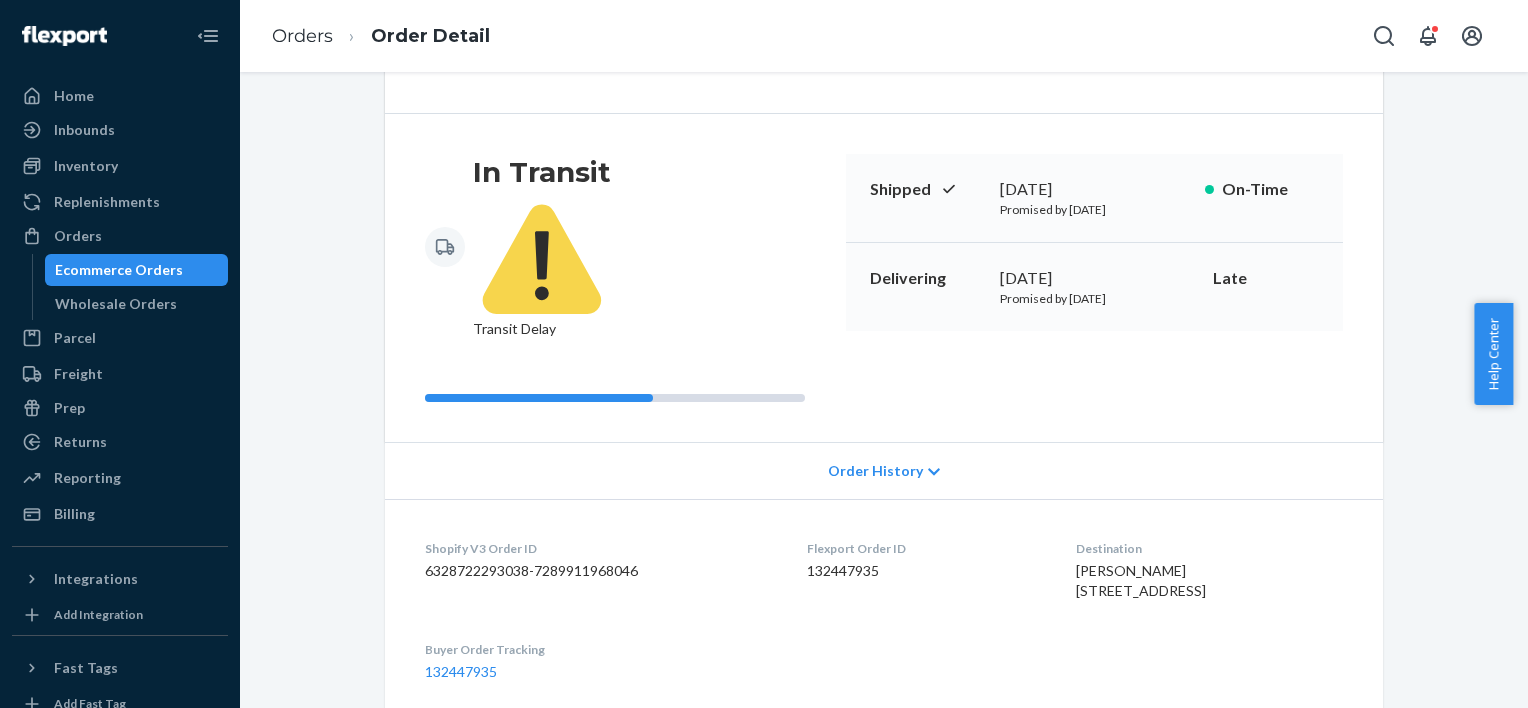 scroll, scrollTop: 101, scrollLeft: 0, axis: vertical 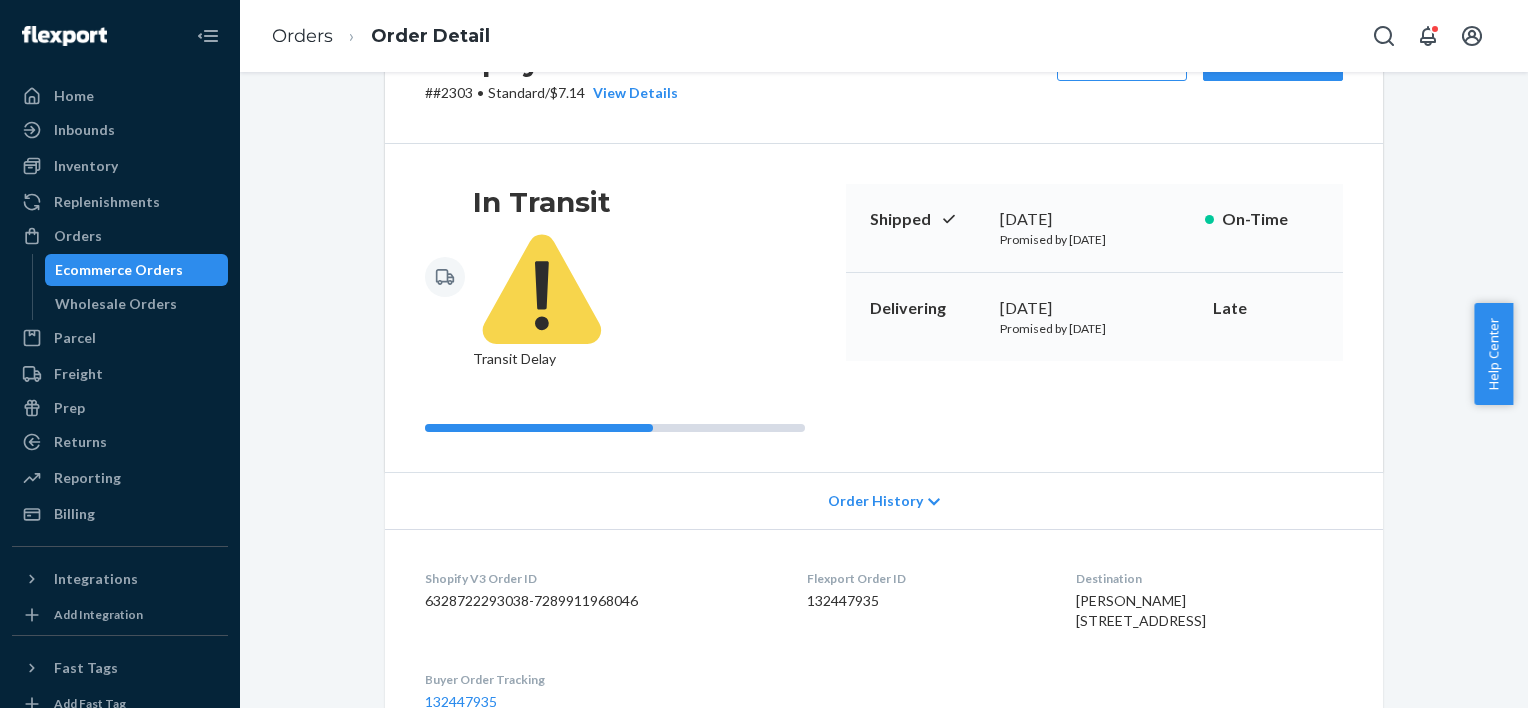 click on "Ecommerce Orders" at bounding box center [119, 270] 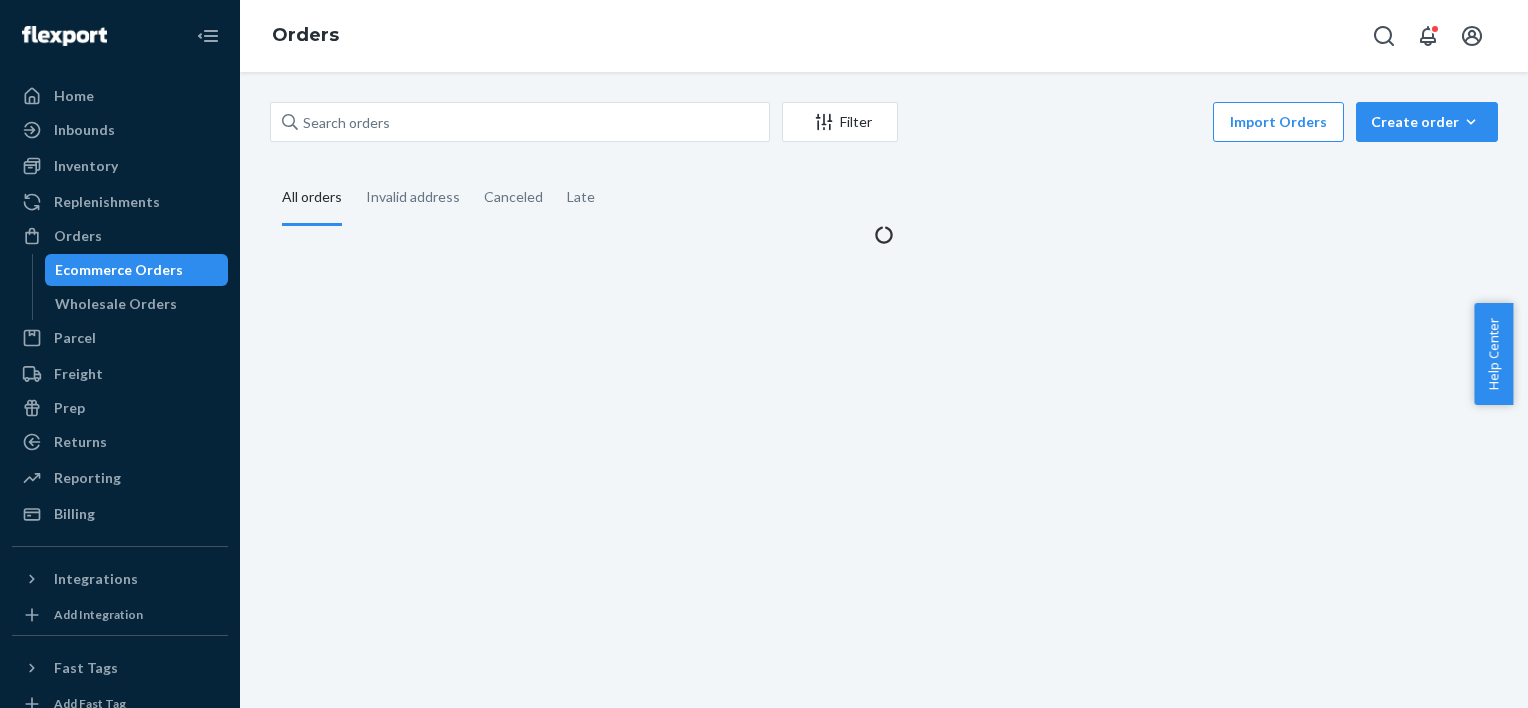scroll, scrollTop: 0, scrollLeft: 0, axis: both 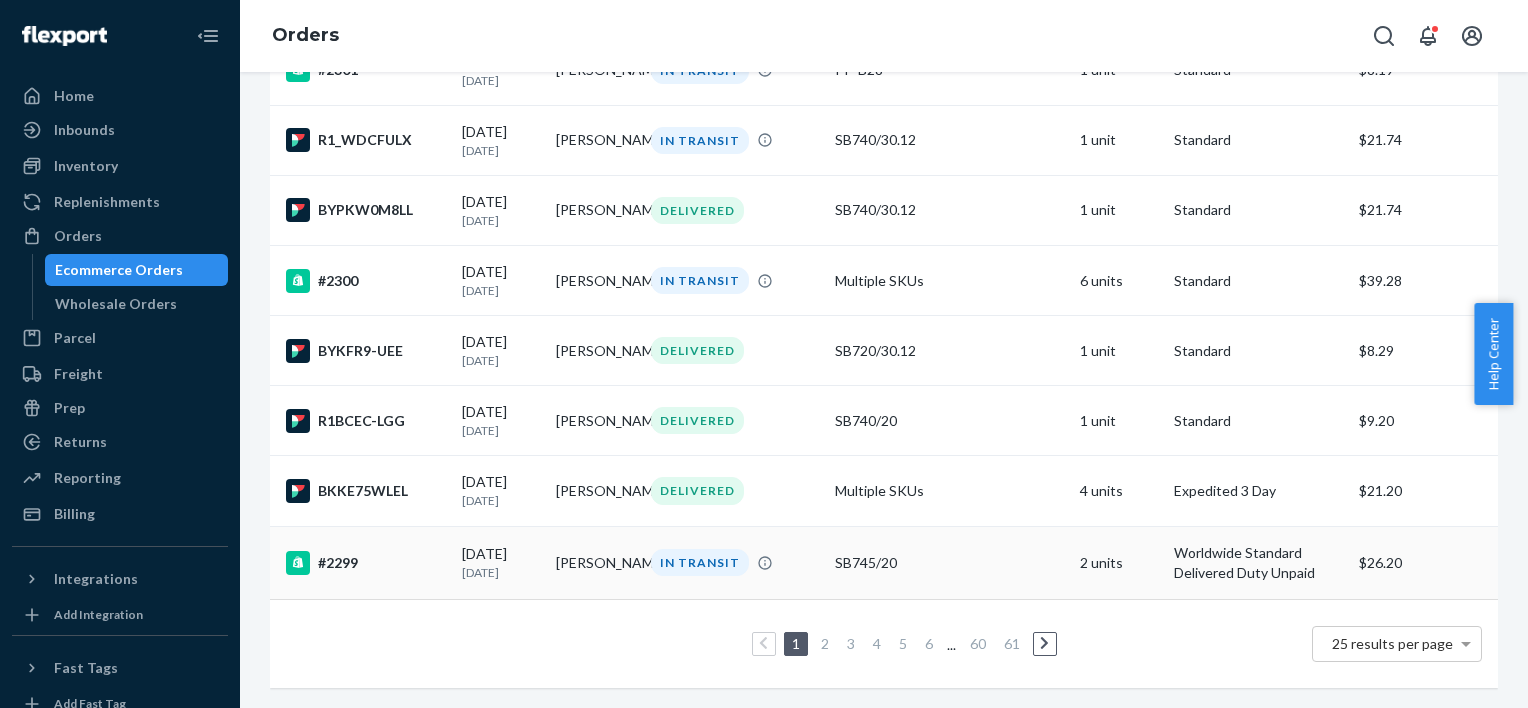 click on "[PERSON_NAME]" at bounding box center [595, 562] 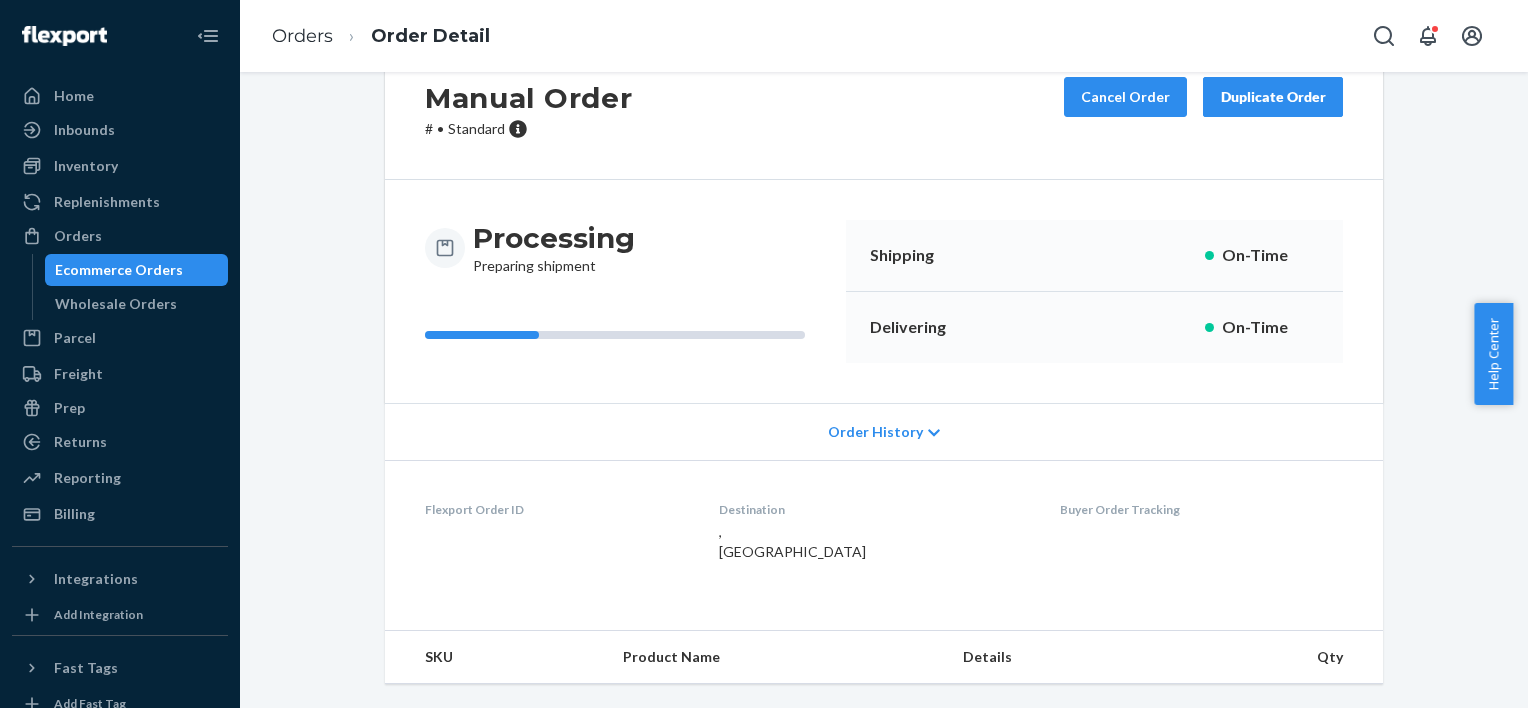 scroll, scrollTop: 0, scrollLeft: 0, axis: both 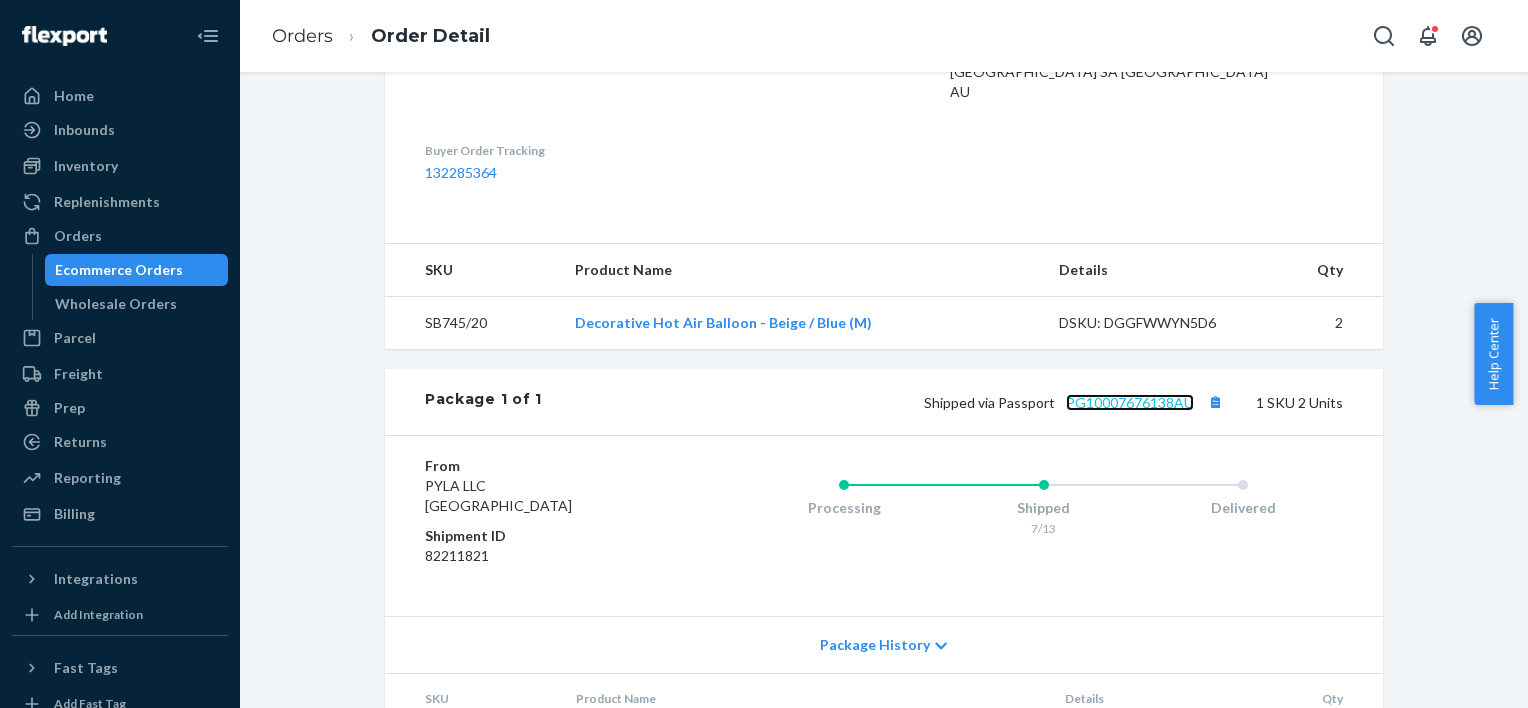 click on "PG10007676138AU" at bounding box center (1130, 402) 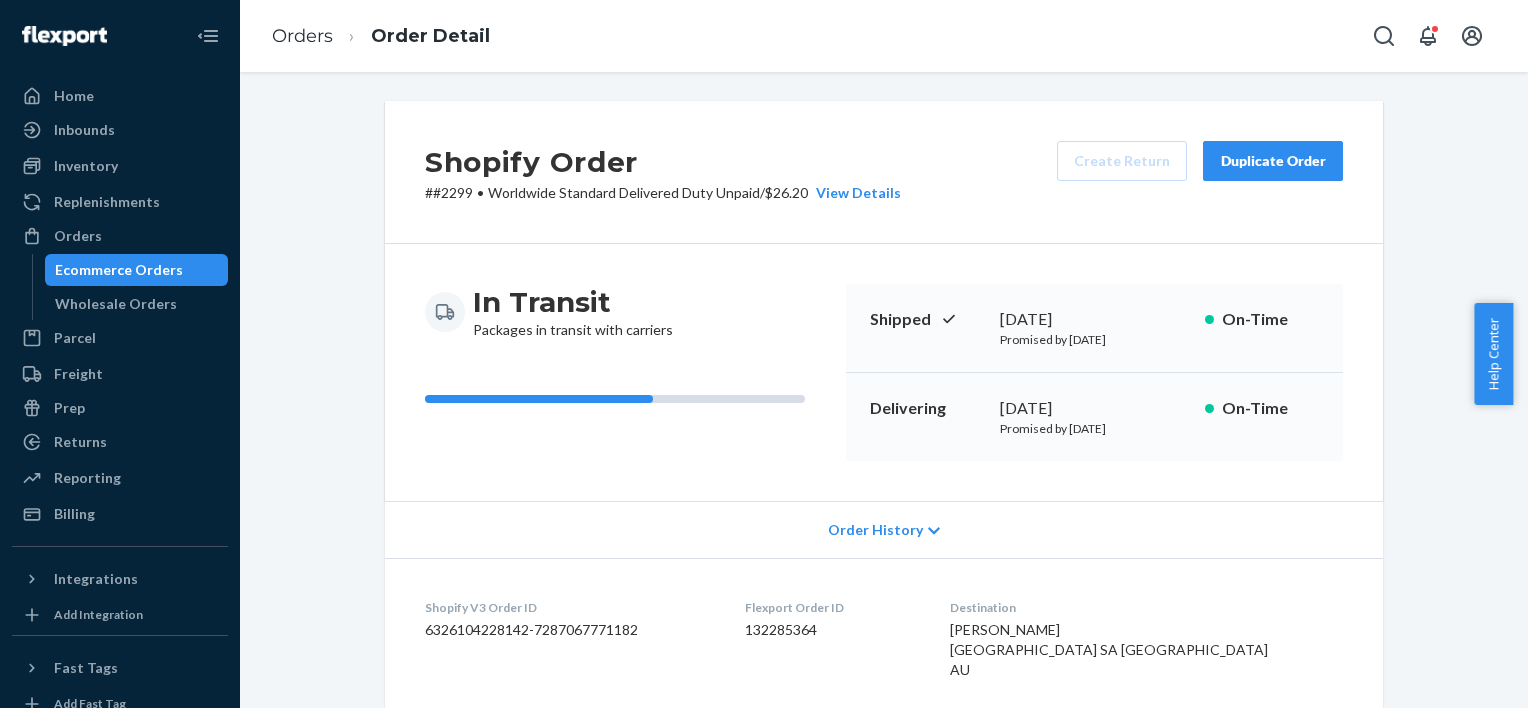 scroll, scrollTop: 0, scrollLeft: 0, axis: both 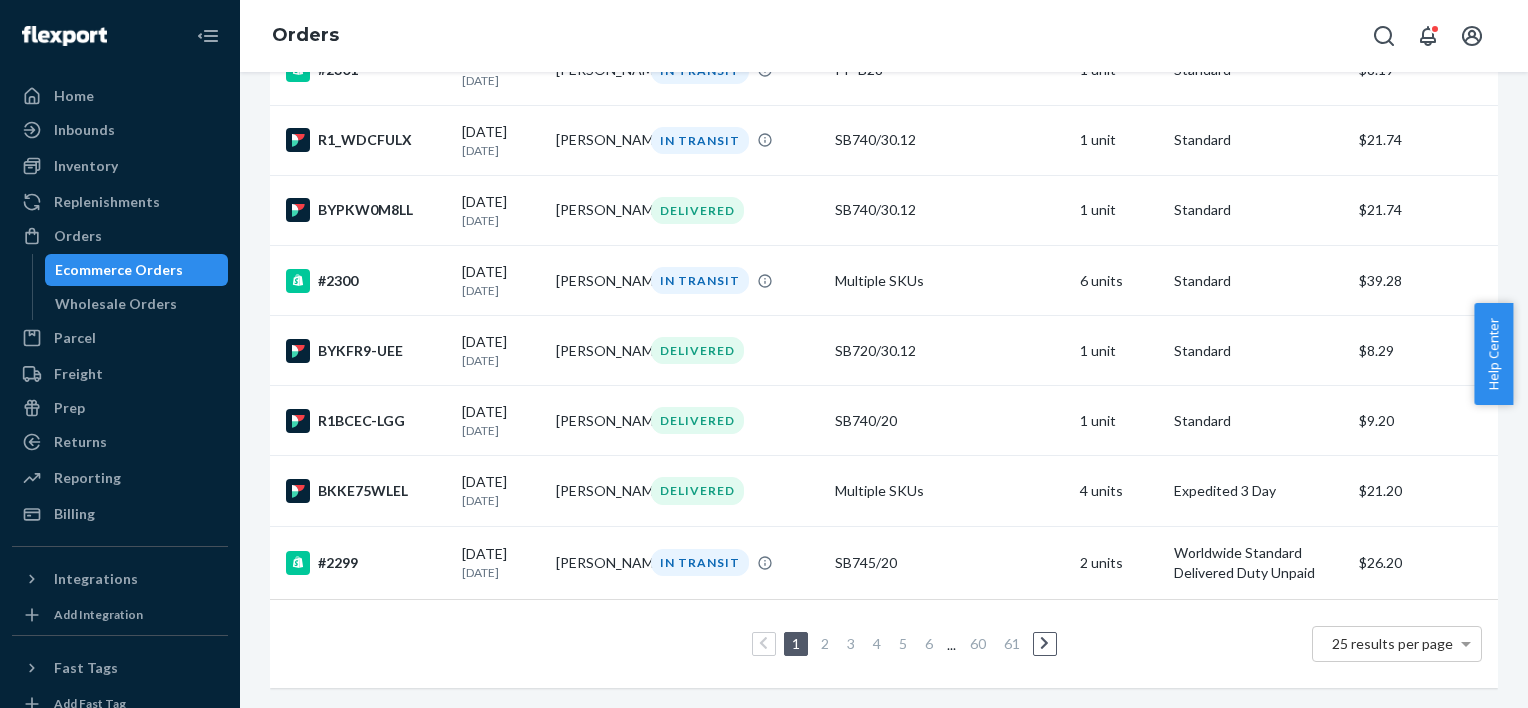 click on "2" at bounding box center (825, 643) 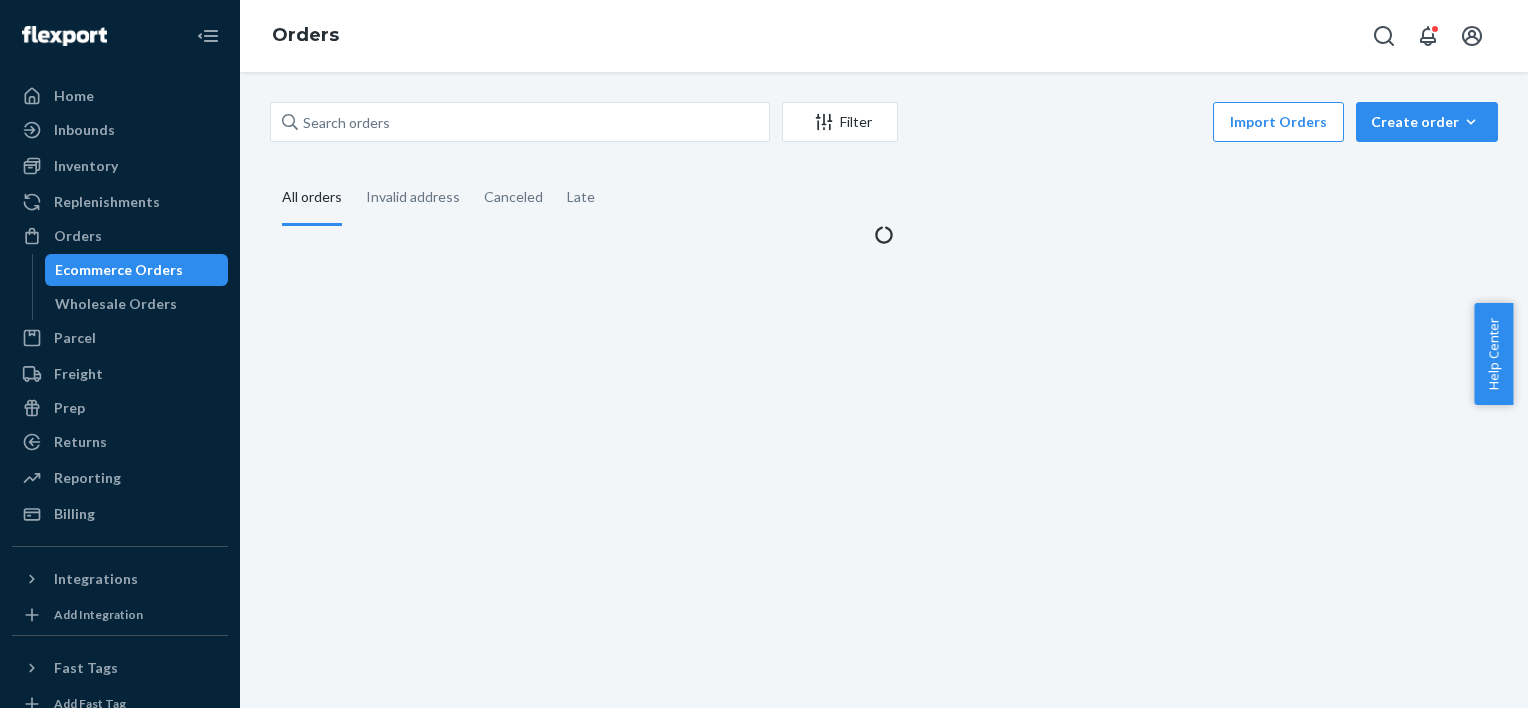 scroll, scrollTop: 0, scrollLeft: 0, axis: both 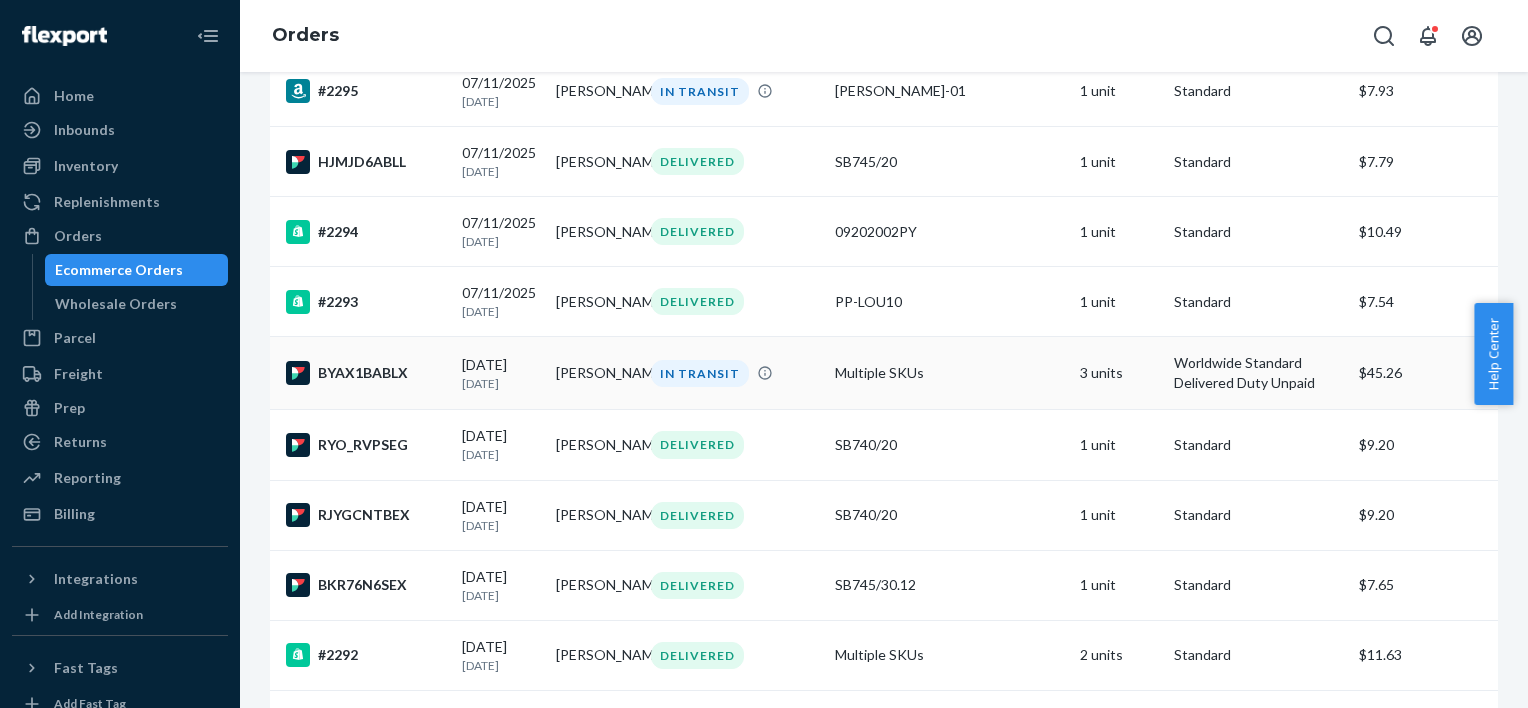 click on "[PERSON_NAME]" at bounding box center (595, 373) 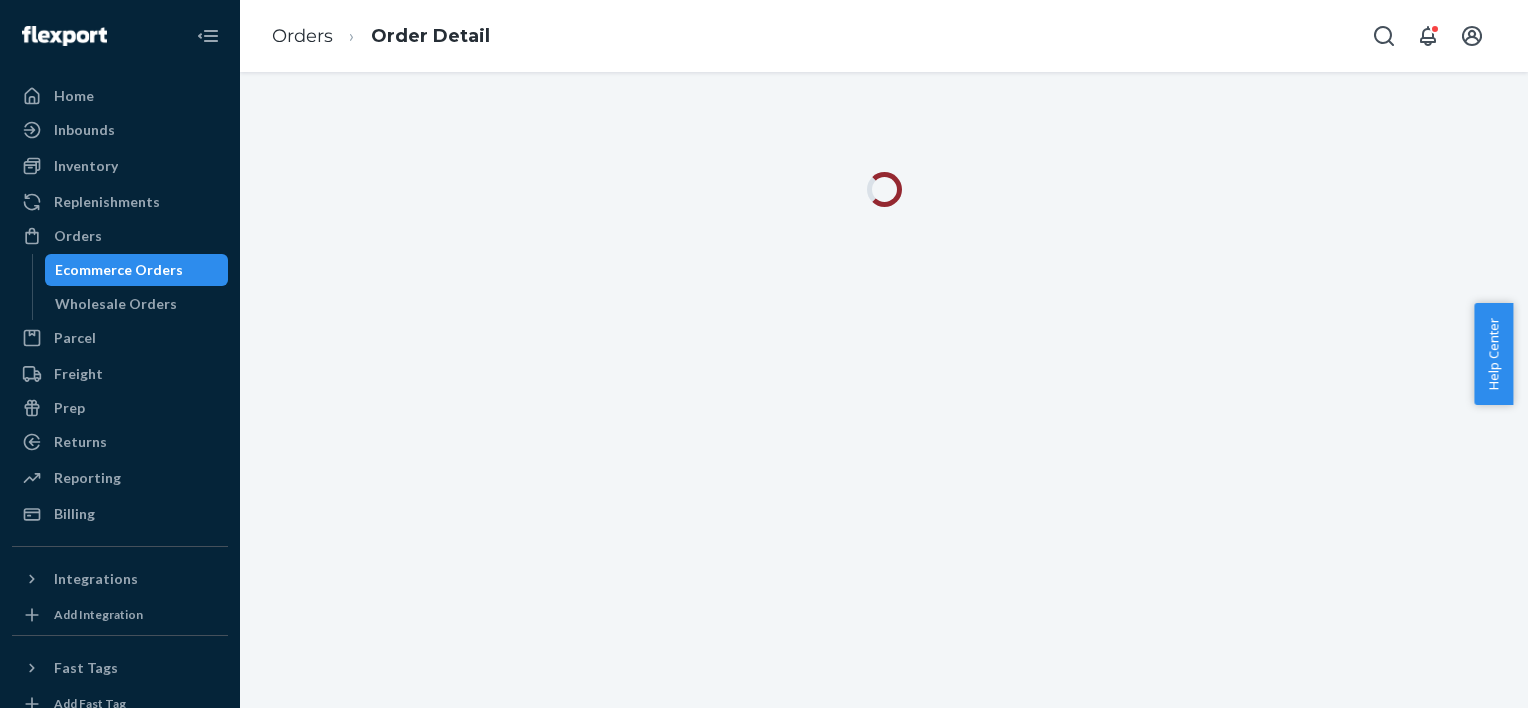 scroll, scrollTop: 0, scrollLeft: 0, axis: both 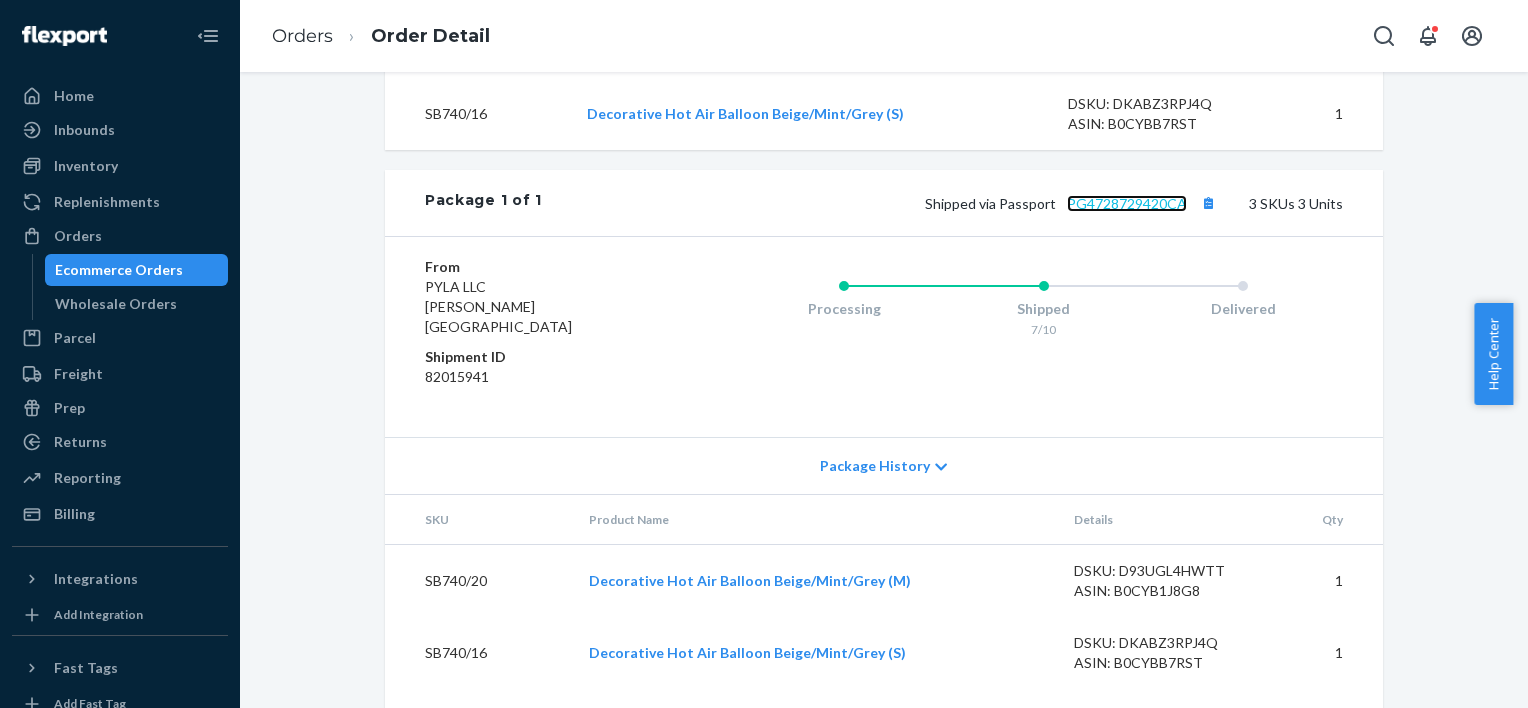 click on "PG4728729420CA" at bounding box center (1127, 203) 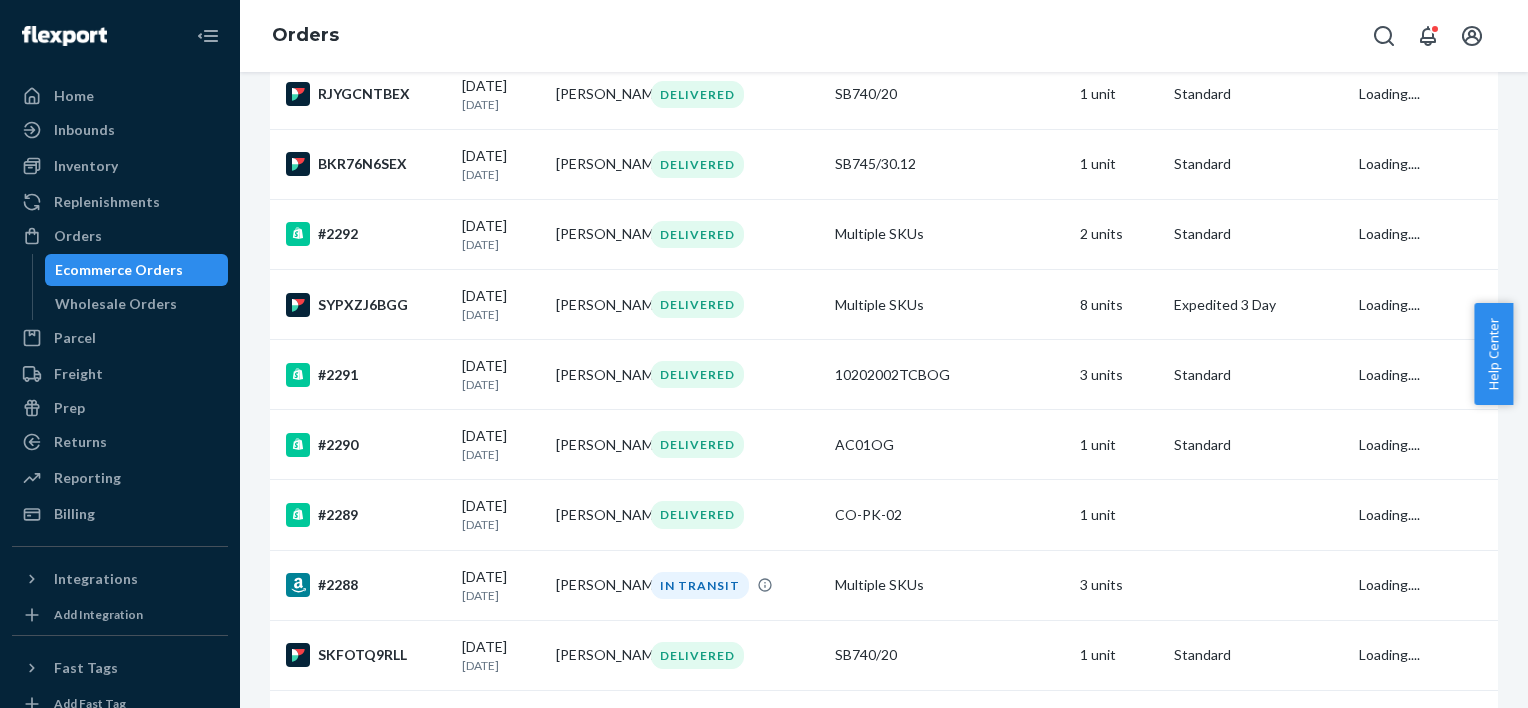 scroll, scrollTop: 0, scrollLeft: 0, axis: both 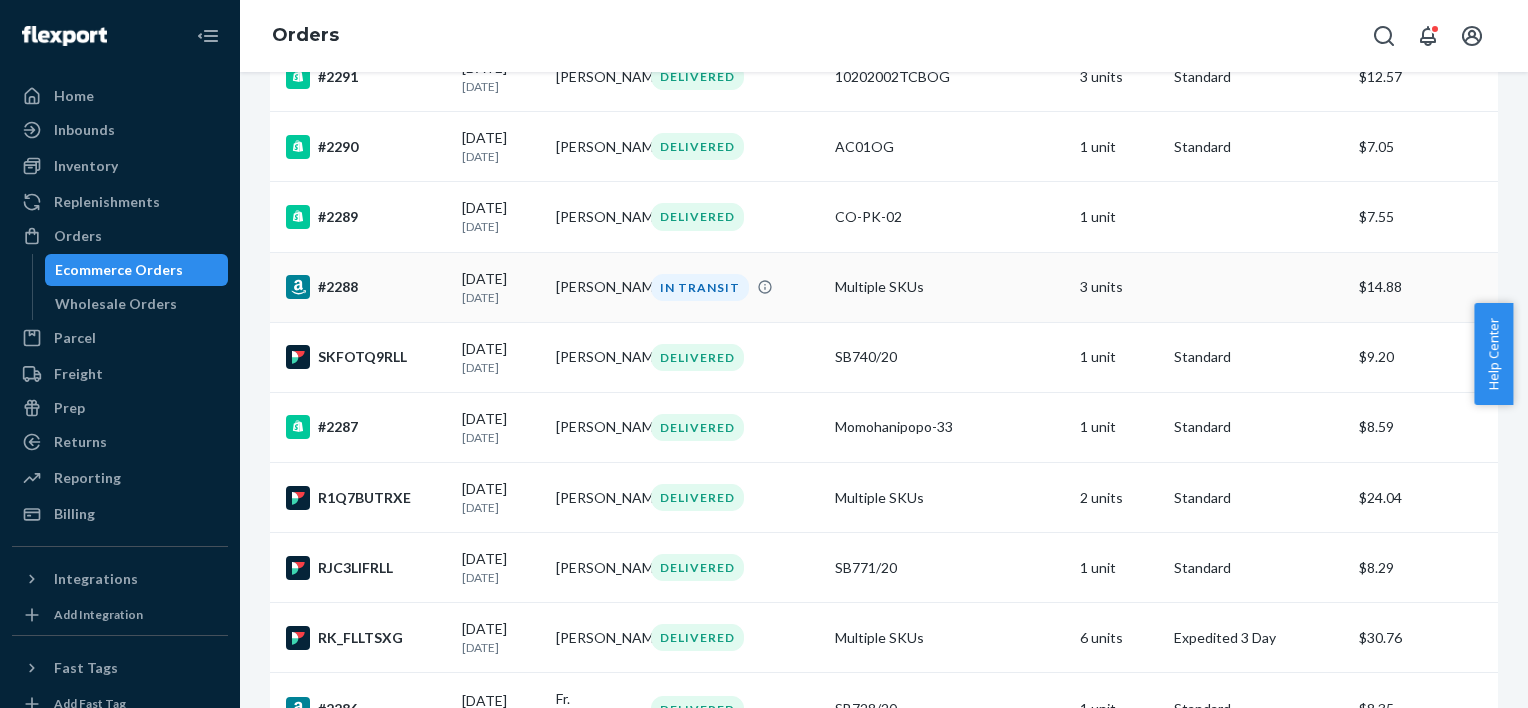click on "IN TRANSIT" at bounding box center (700, 287) 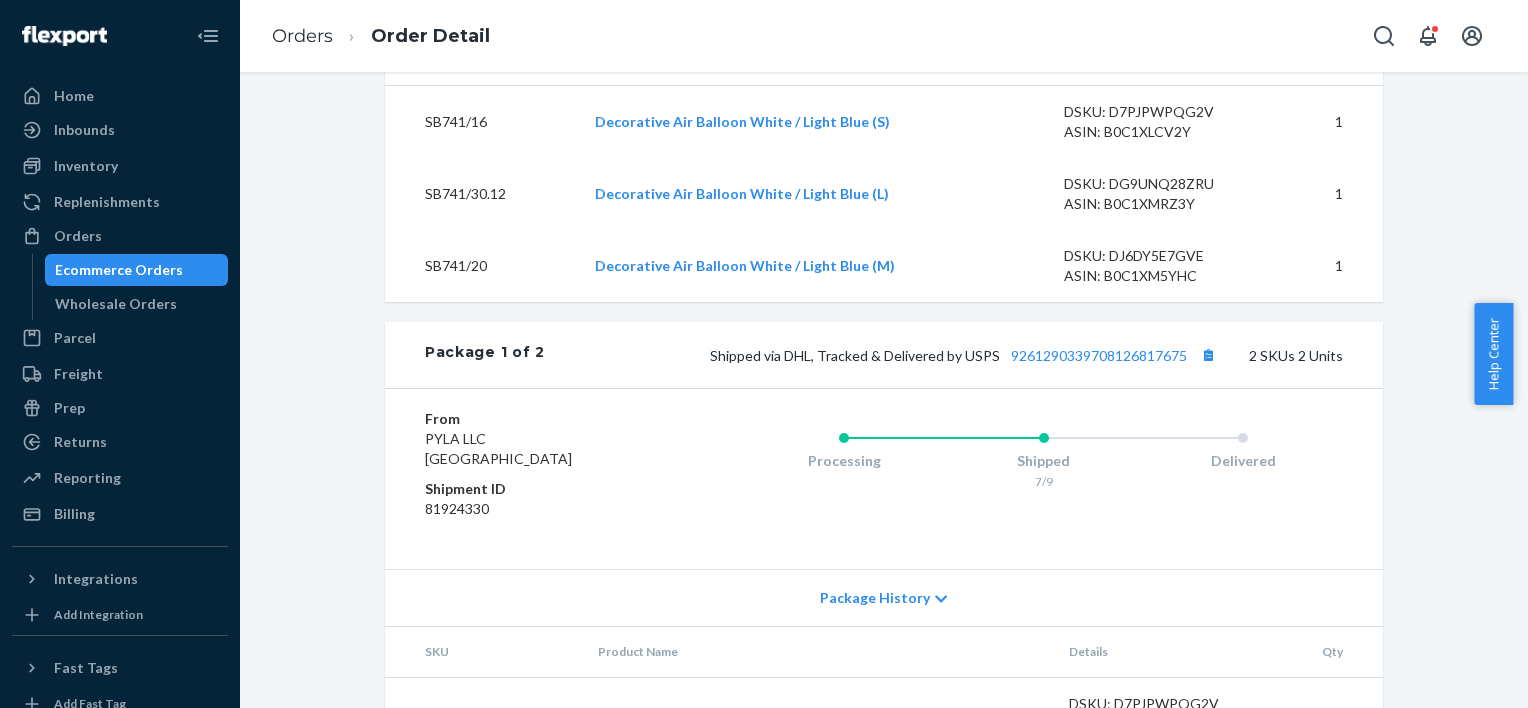 scroll, scrollTop: 844, scrollLeft: 0, axis: vertical 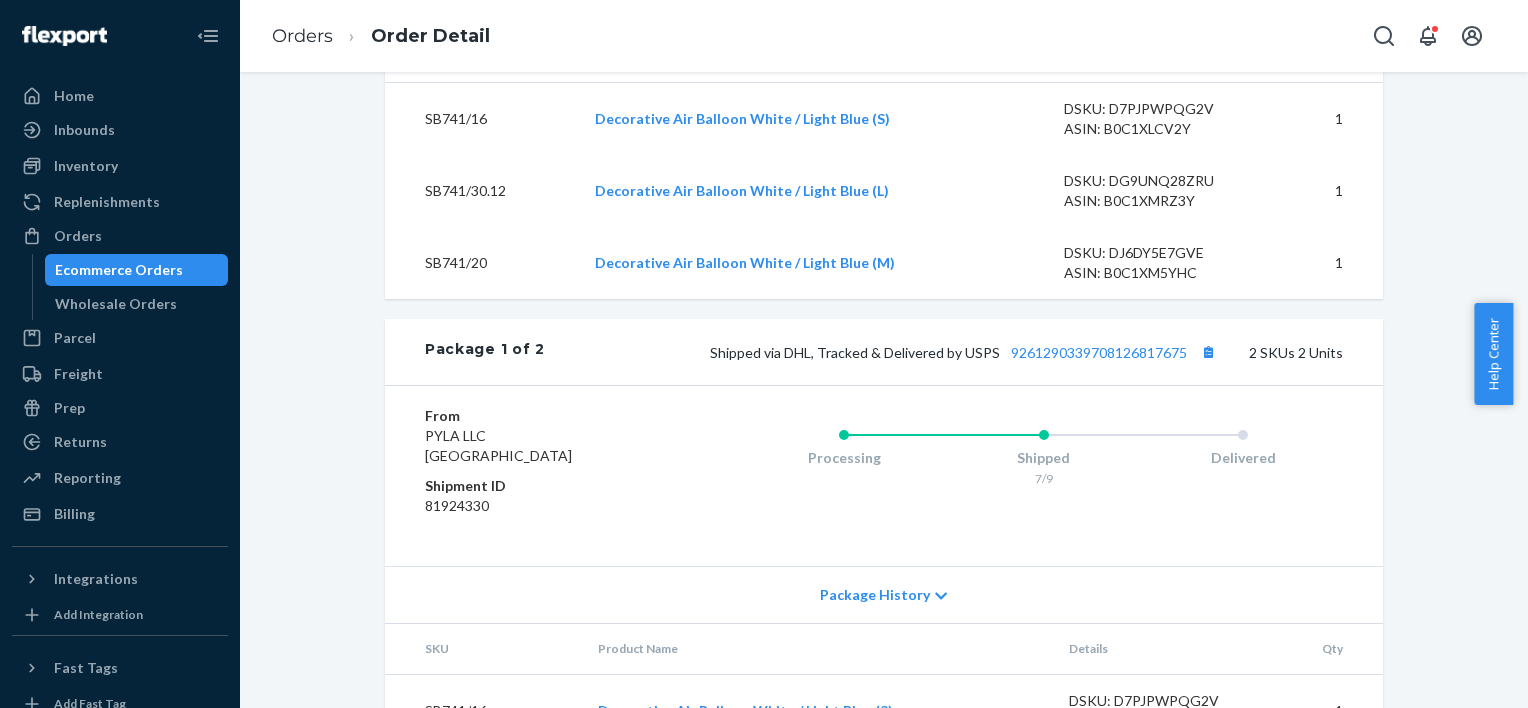 click on "Shipped via DHL, Tracked & Delivered by USPS   9261290339708126817675 2   SKUs   2   Units" at bounding box center [944, 352] 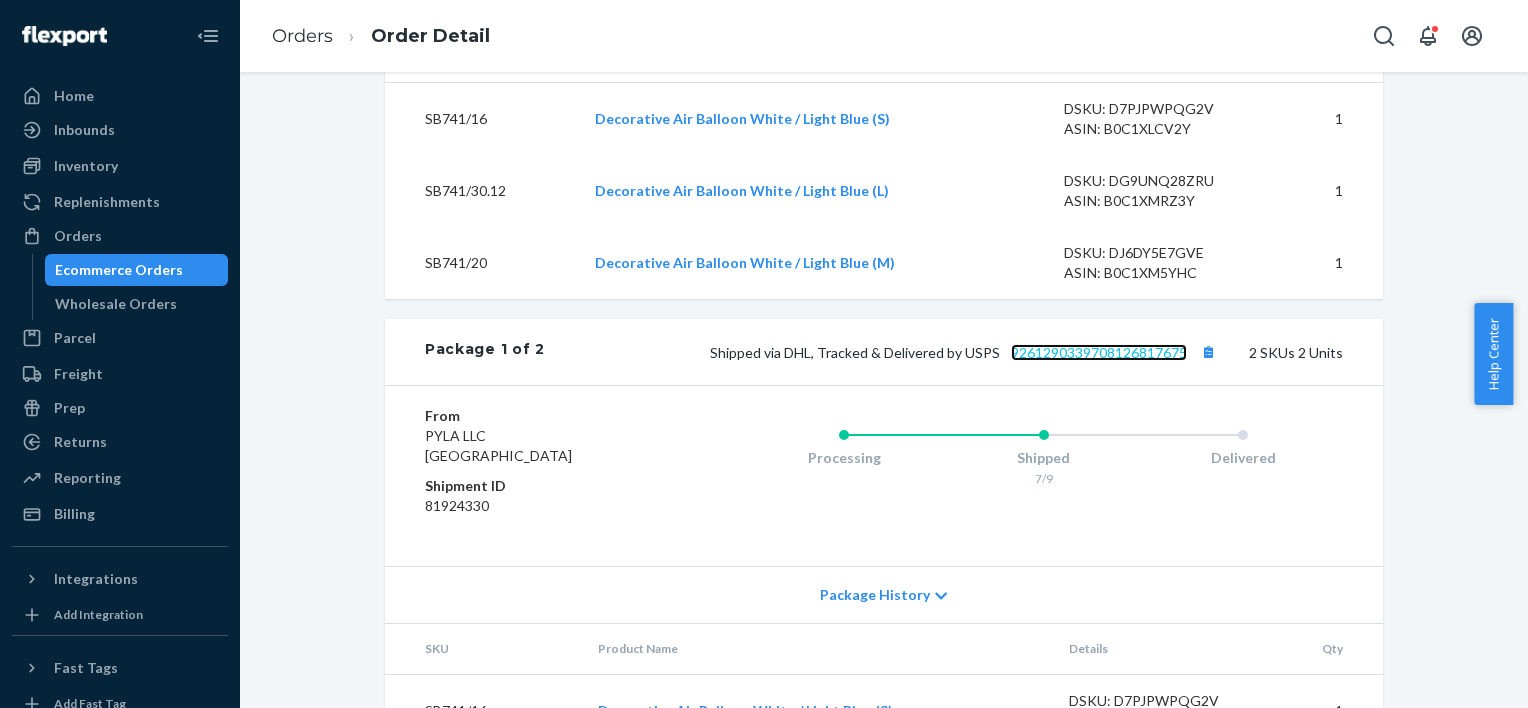 click on "9261290339708126817675" at bounding box center [1099, 352] 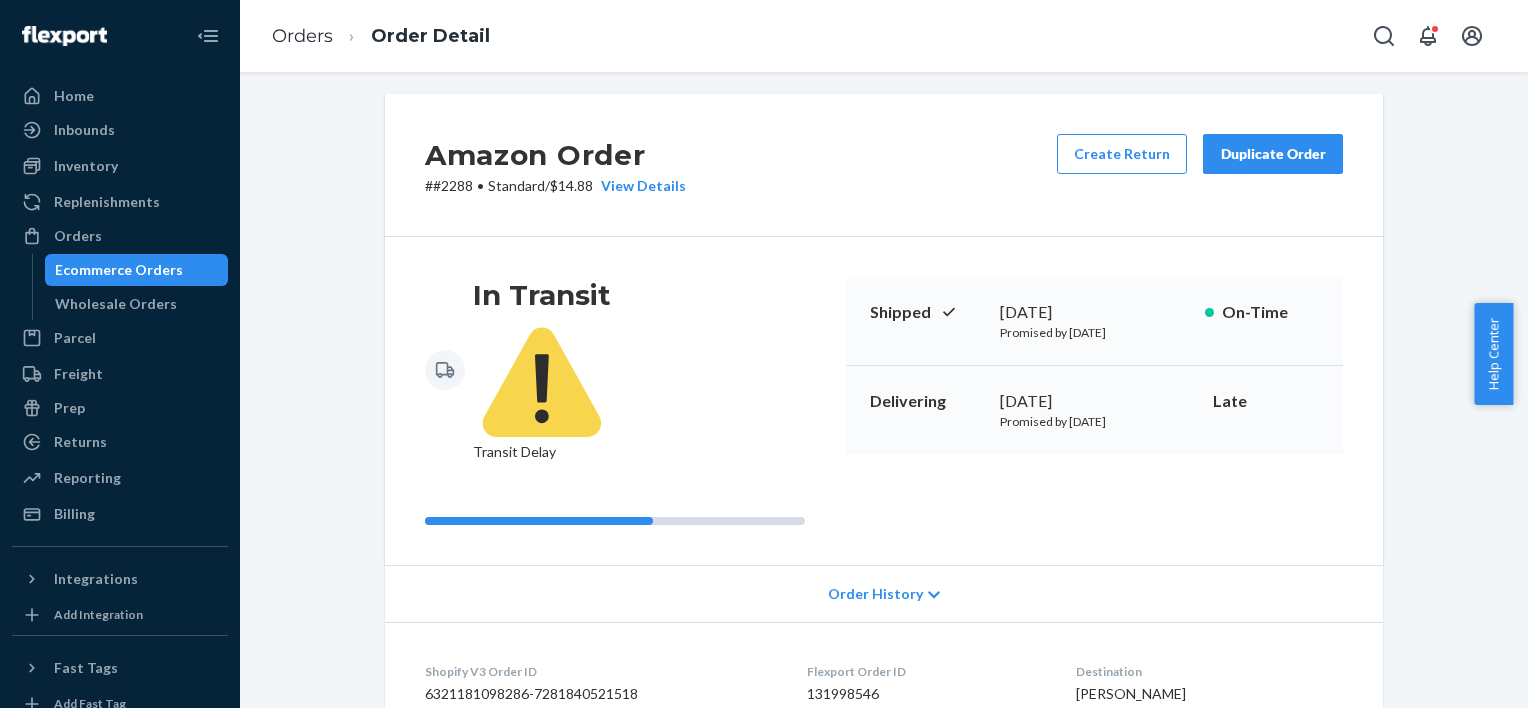scroll, scrollTop: 0, scrollLeft: 0, axis: both 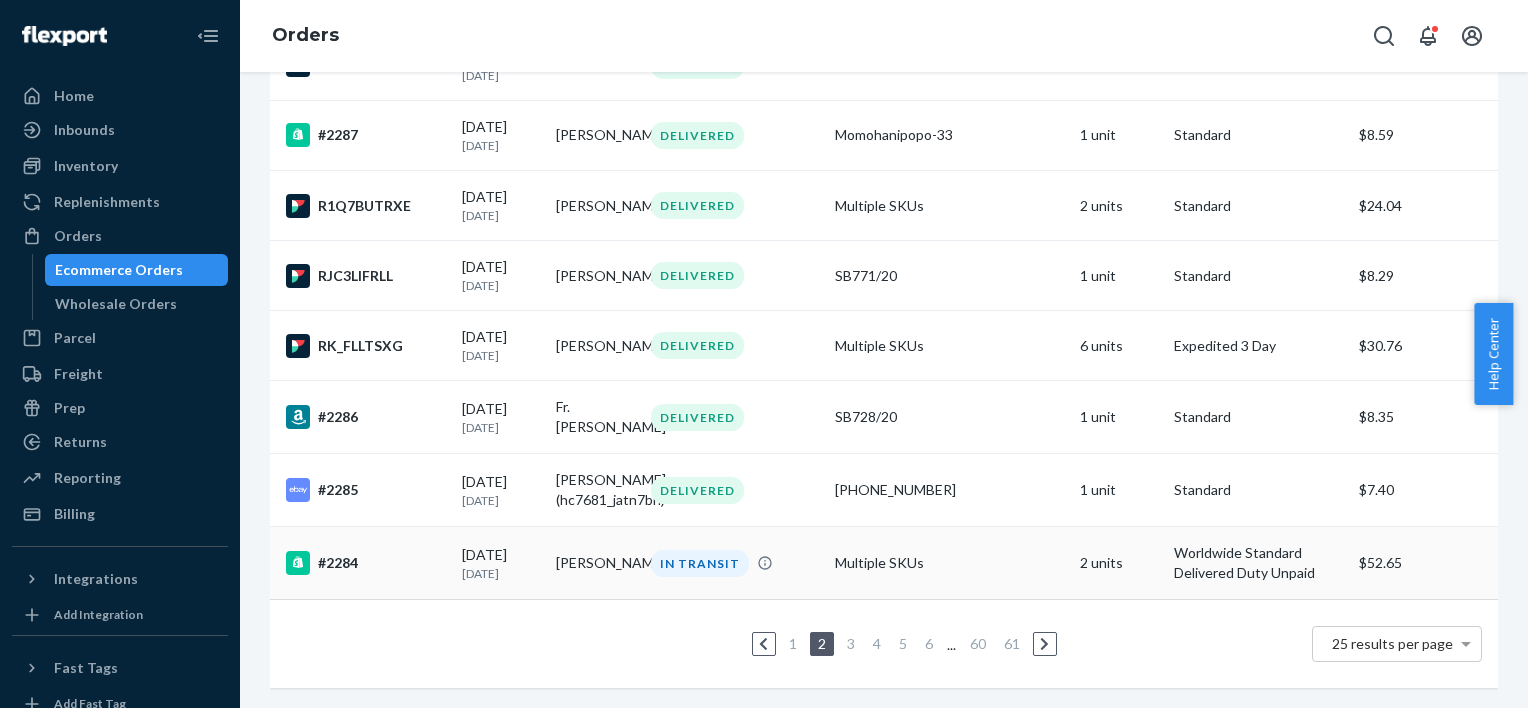 click on "[PERSON_NAME]" at bounding box center (595, 563) 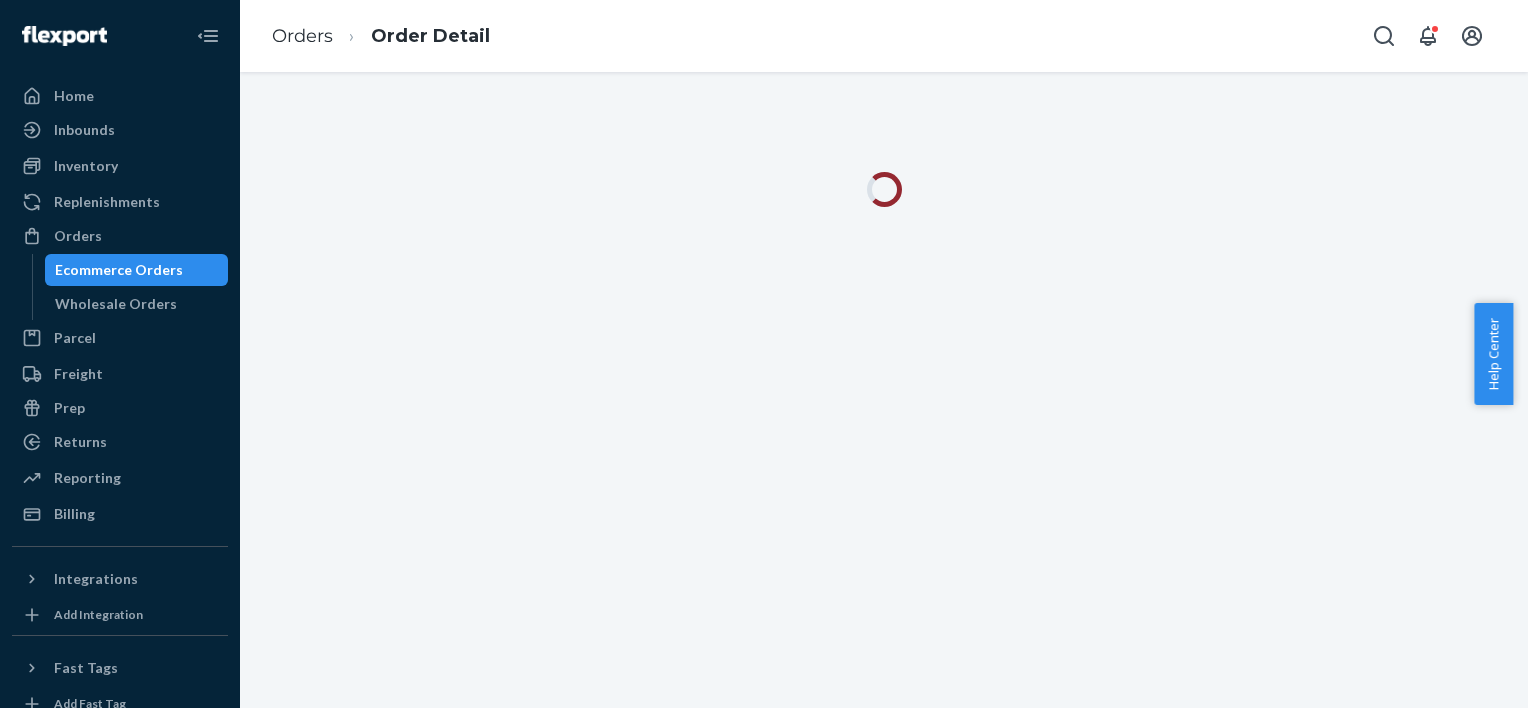 scroll, scrollTop: 0, scrollLeft: 0, axis: both 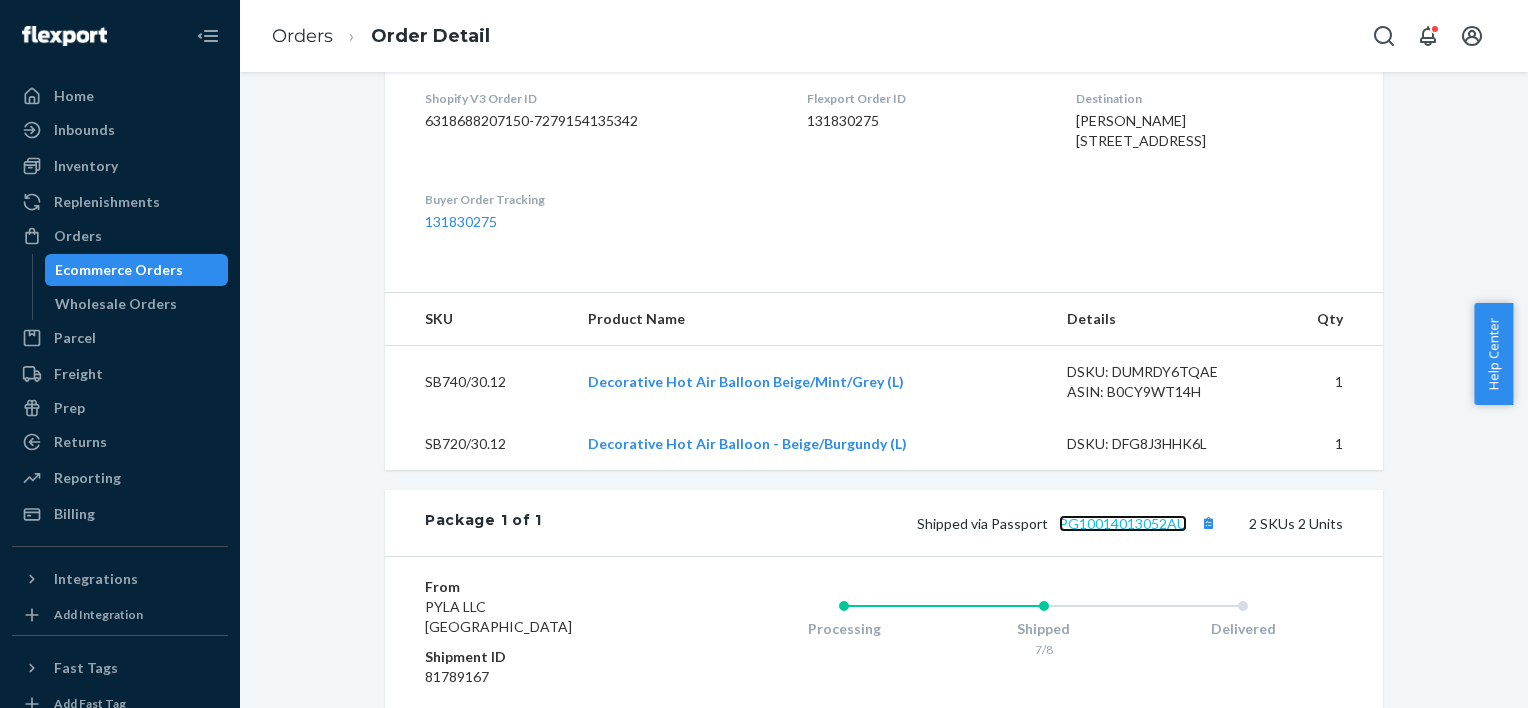 click on "PG10014013052AU" at bounding box center (1123, 523) 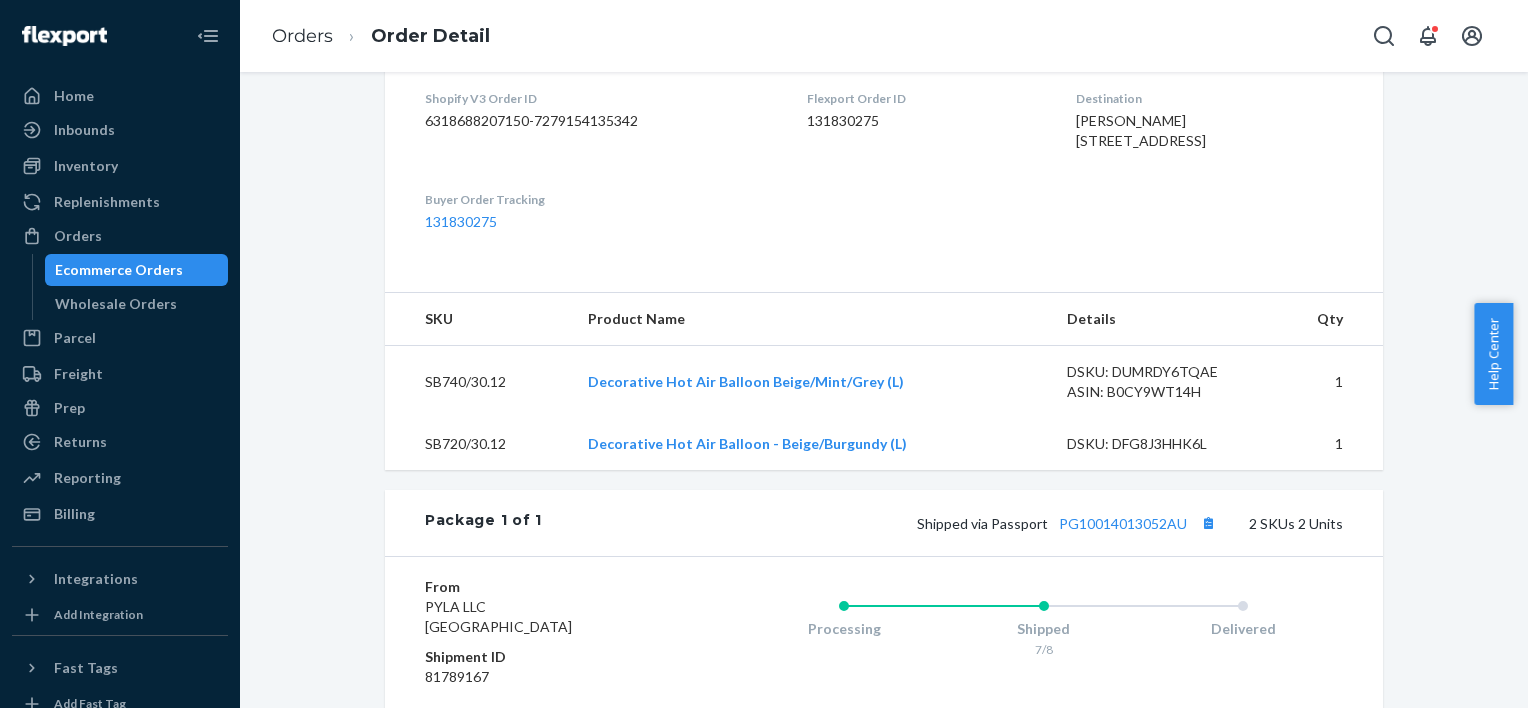 click on "131830275" at bounding box center [925, 121] 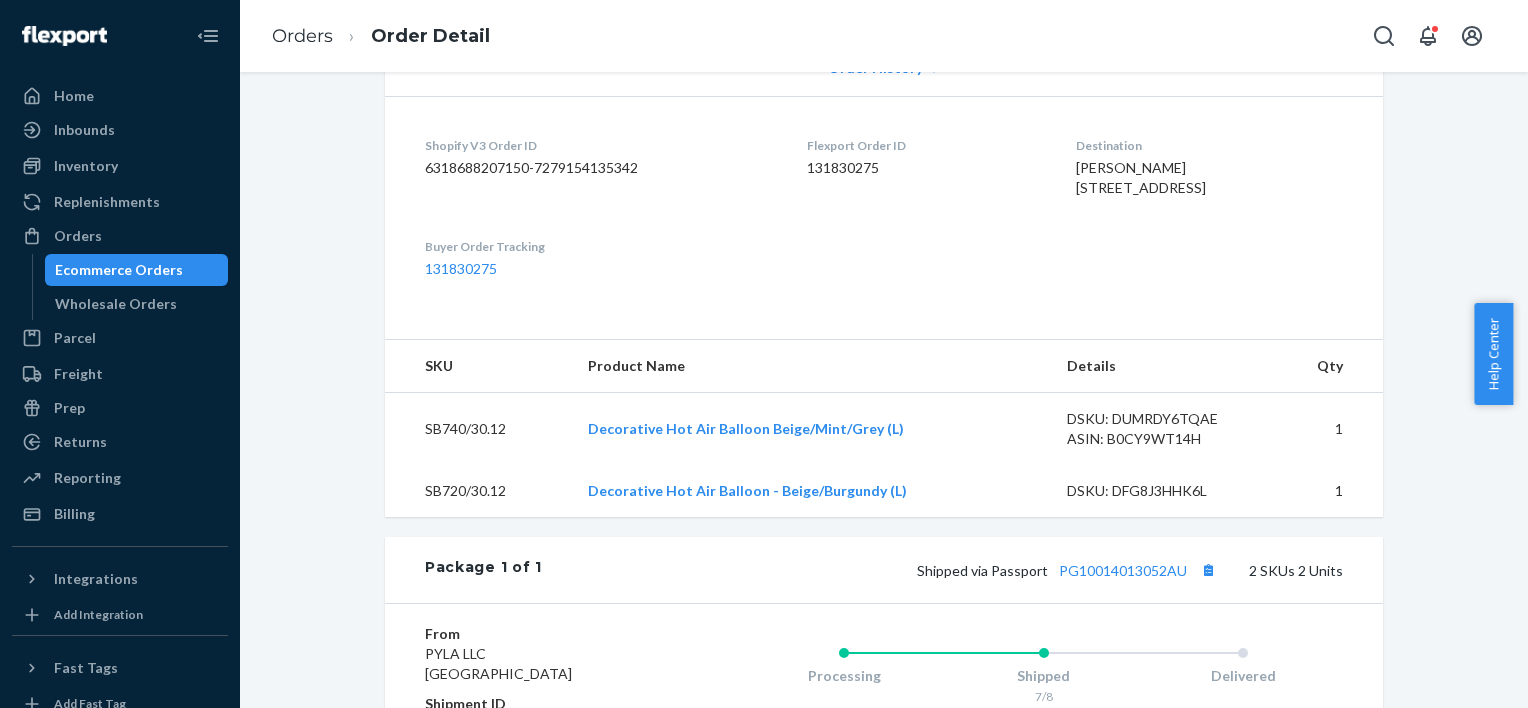 scroll, scrollTop: 510, scrollLeft: 0, axis: vertical 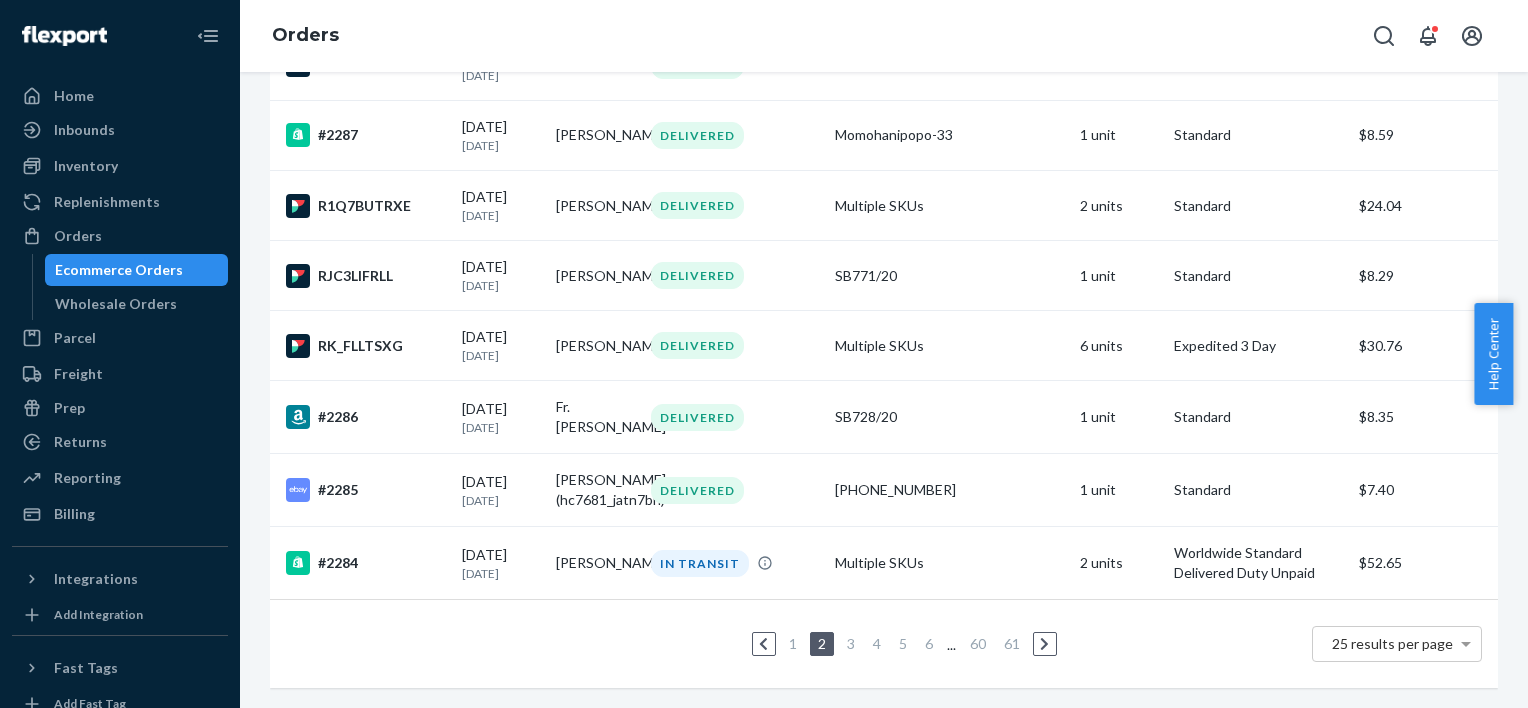 click on "3" at bounding box center [851, 643] 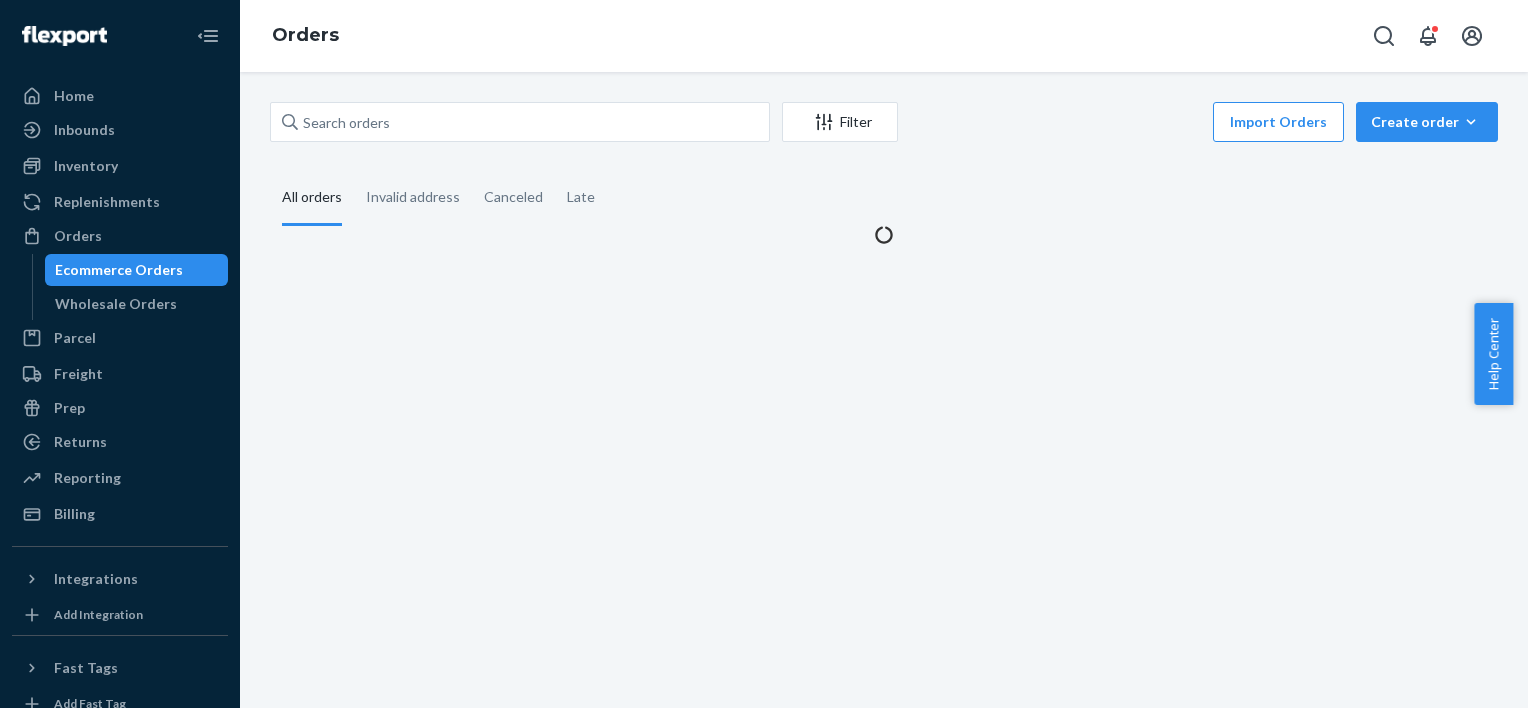 scroll, scrollTop: 0, scrollLeft: 0, axis: both 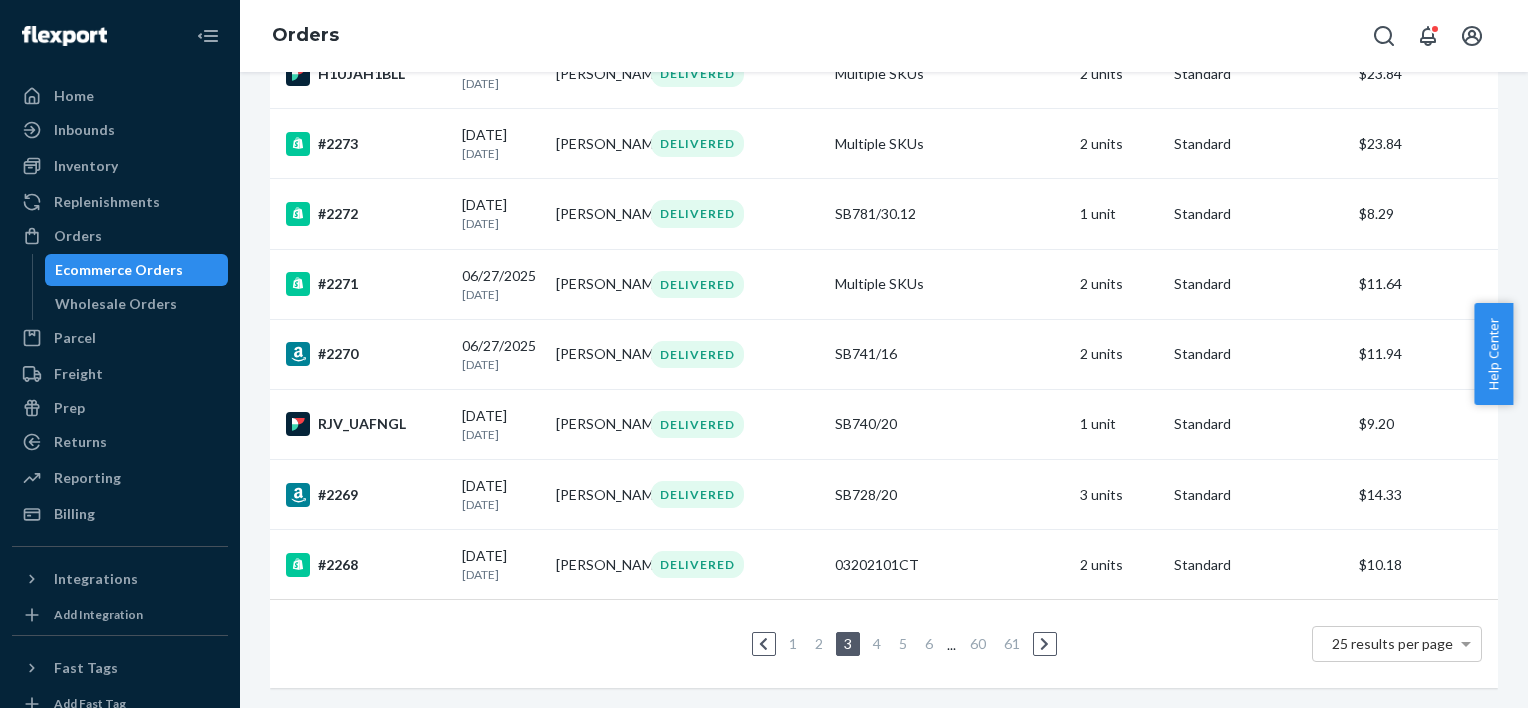 click on "4" at bounding box center [877, 643] 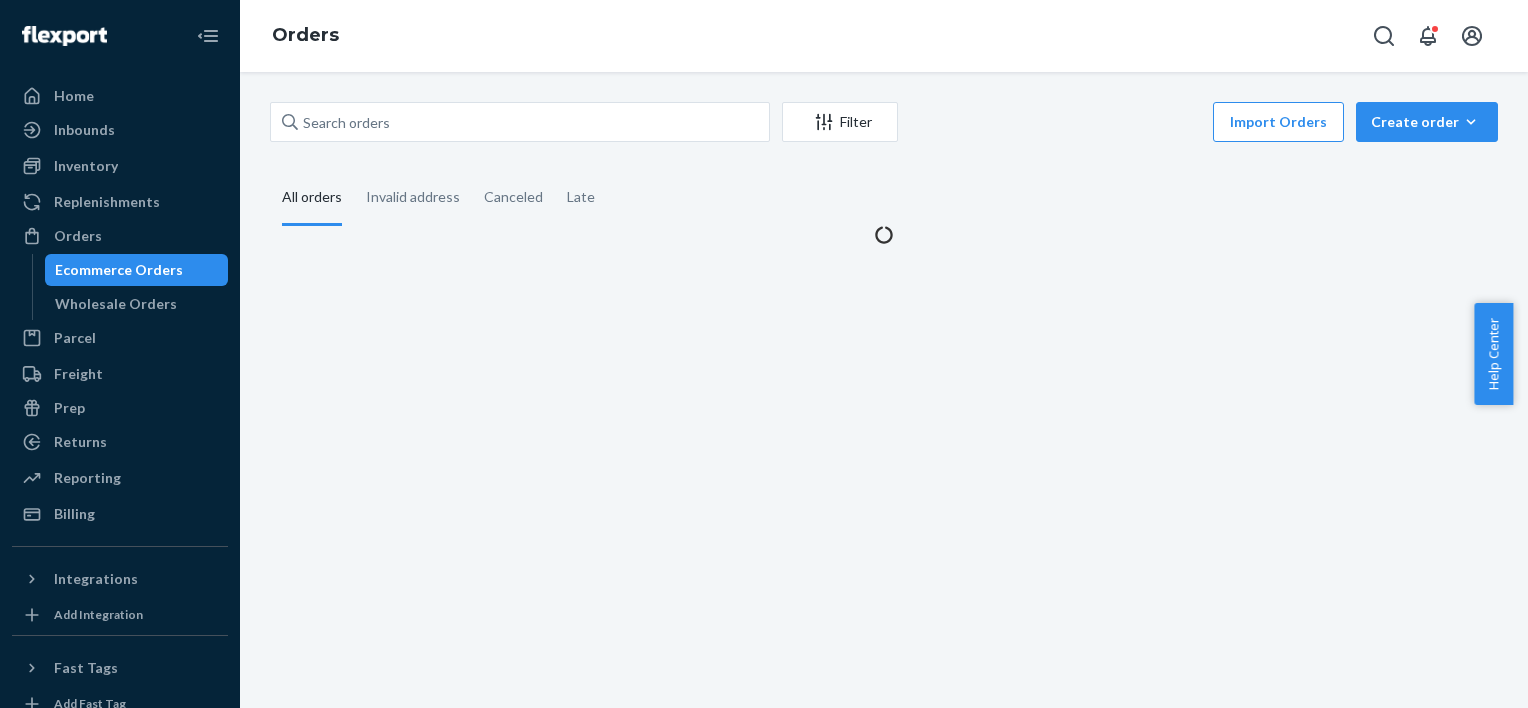 scroll, scrollTop: 0, scrollLeft: 0, axis: both 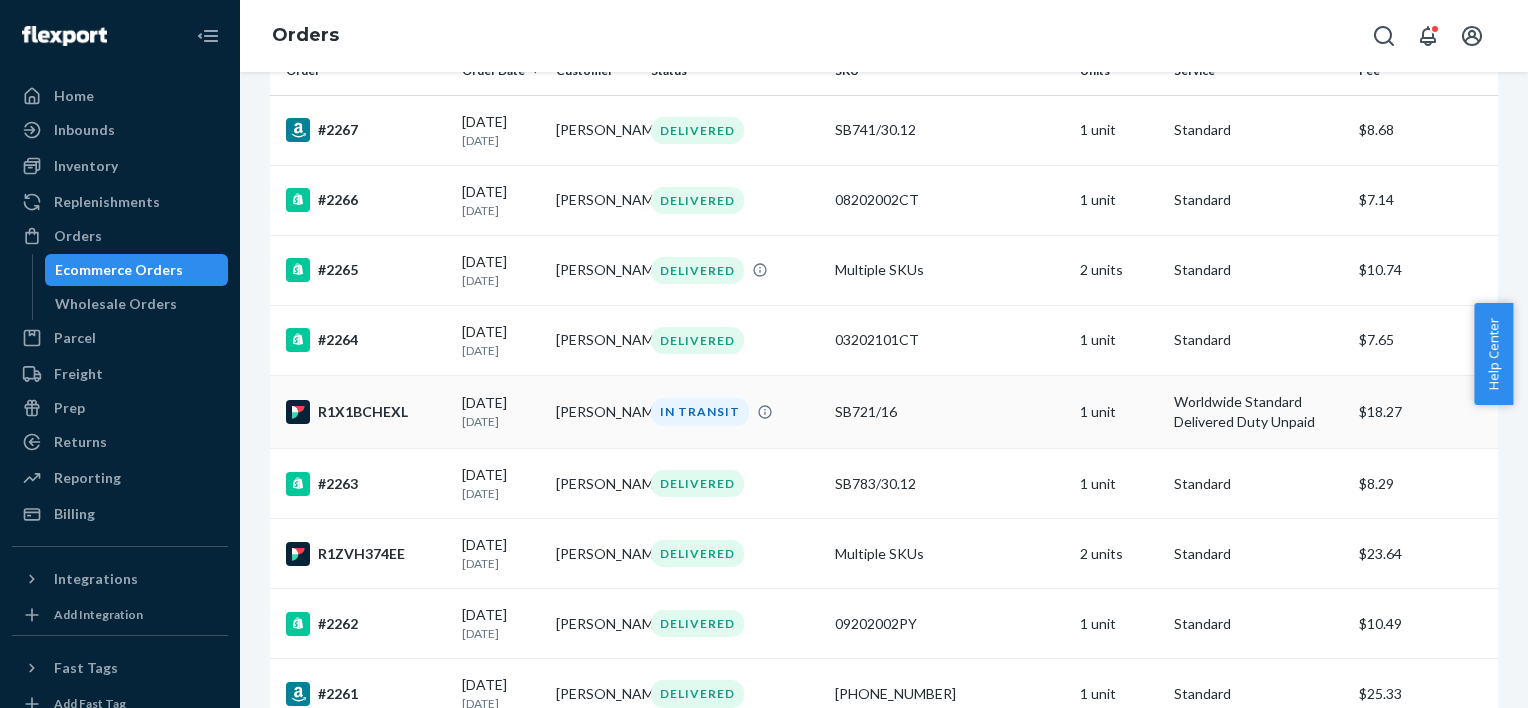 click on "[PERSON_NAME]" at bounding box center (595, 412) 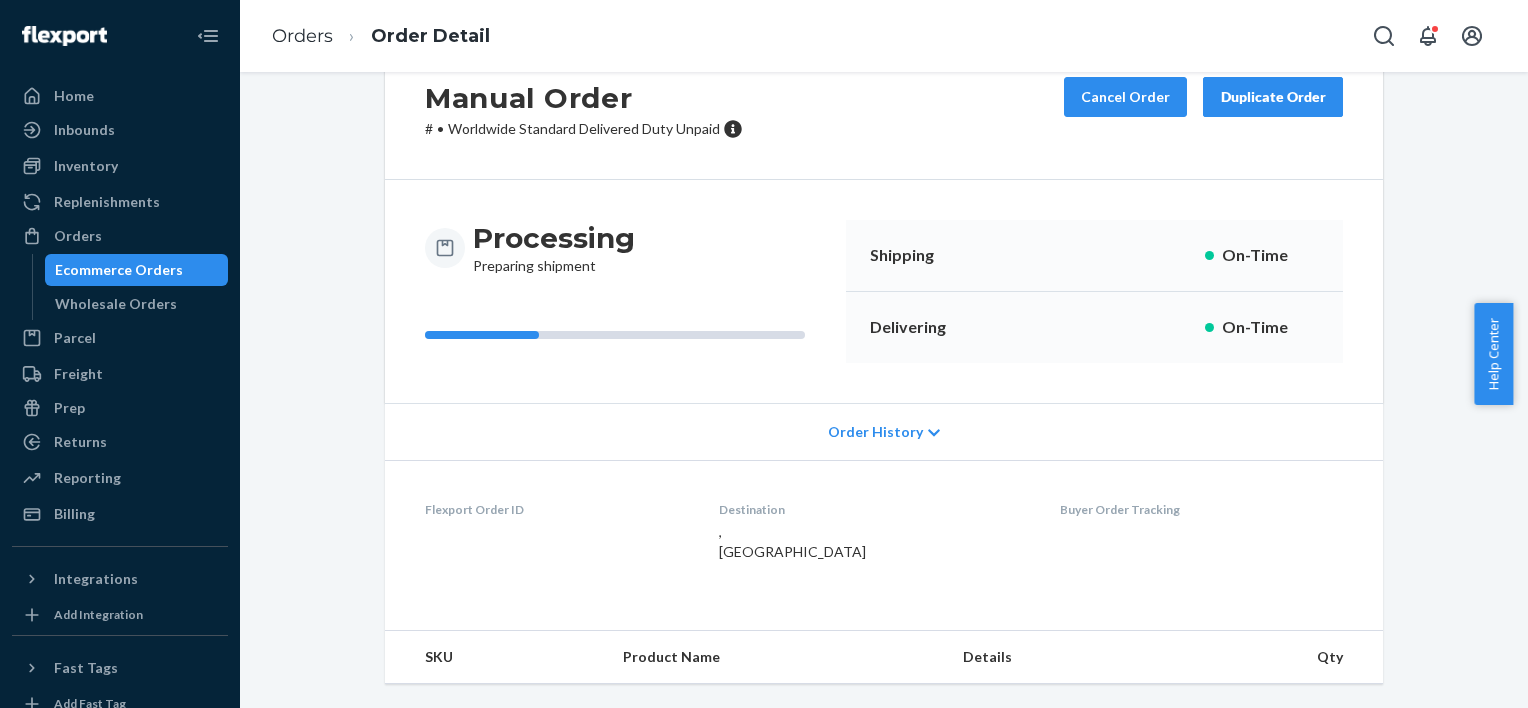 scroll, scrollTop: 0, scrollLeft: 0, axis: both 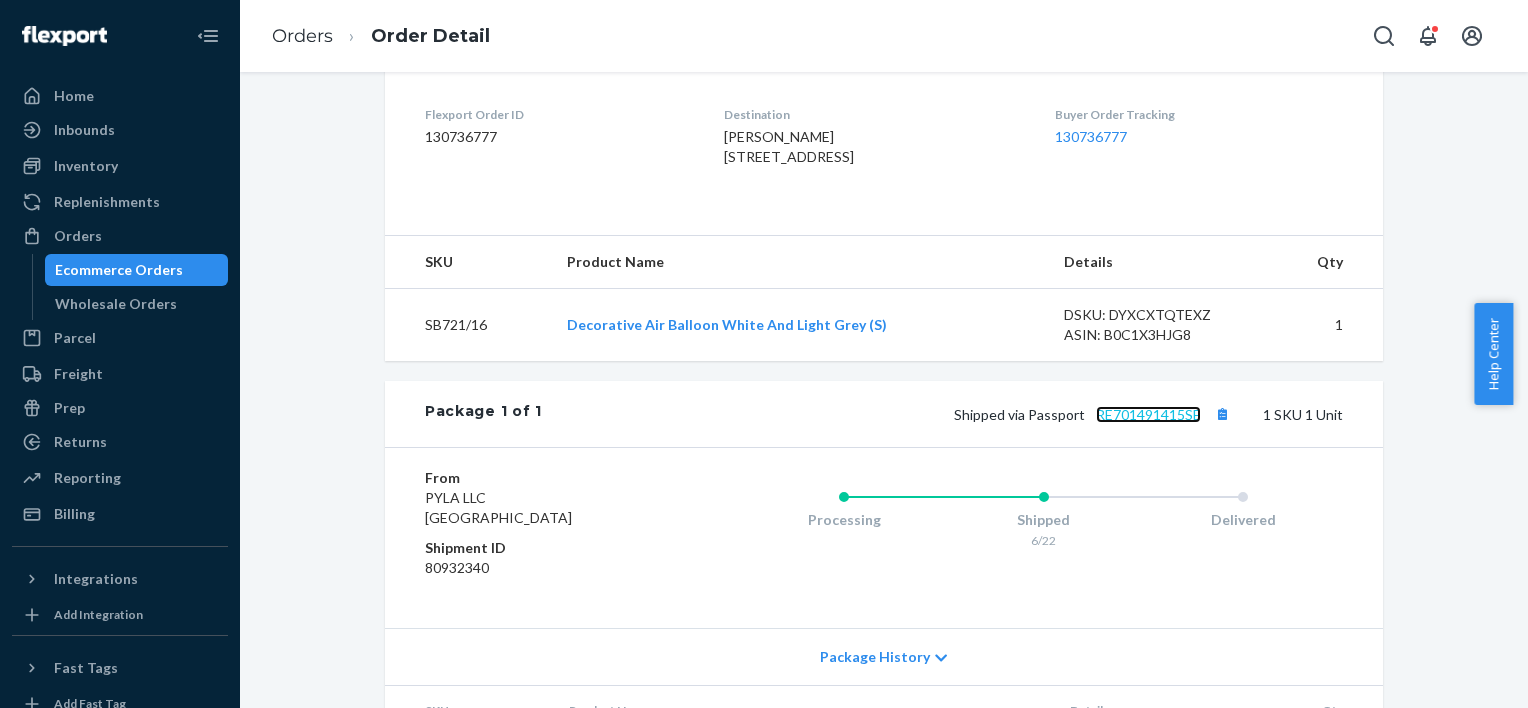 click on "RE701491415SE" at bounding box center [1148, 414] 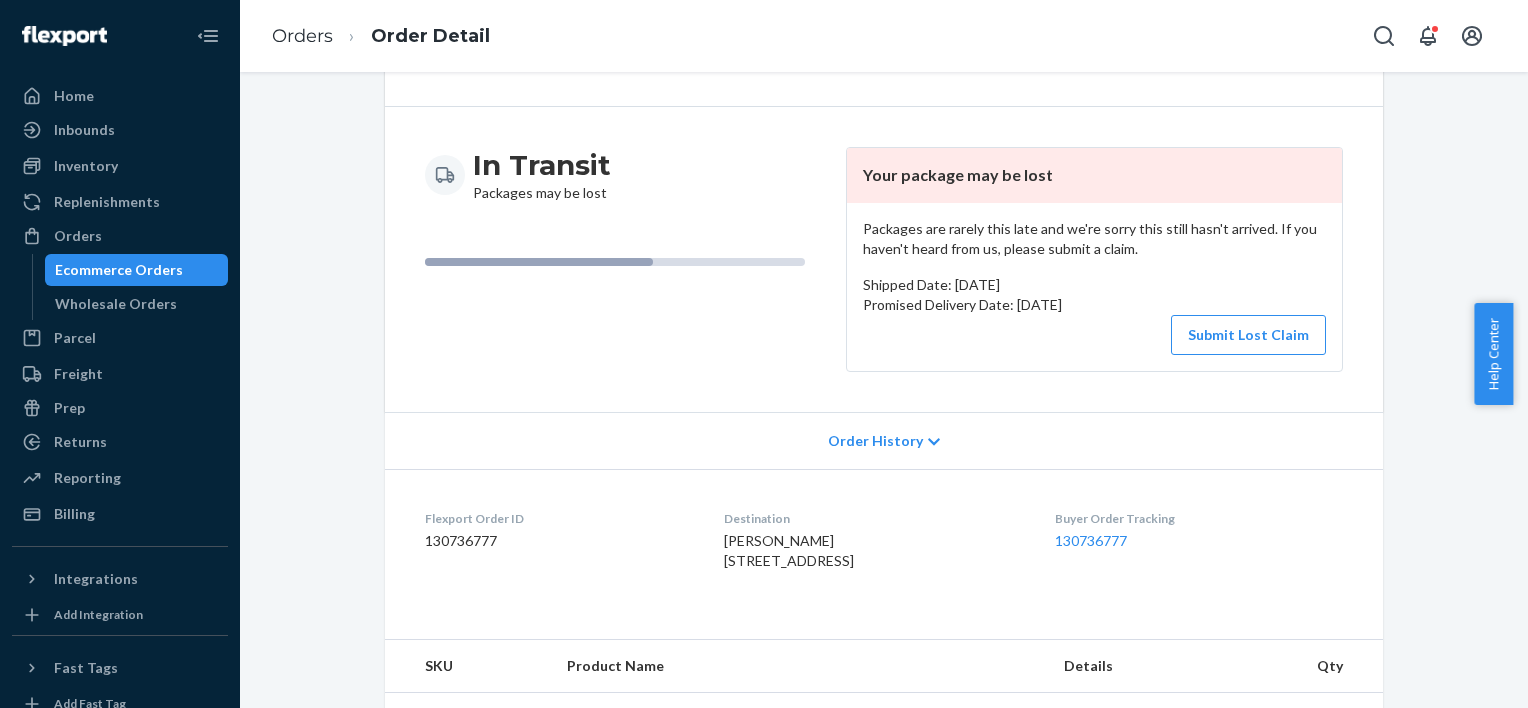 scroll, scrollTop: 134, scrollLeft: 0, axis: vertical 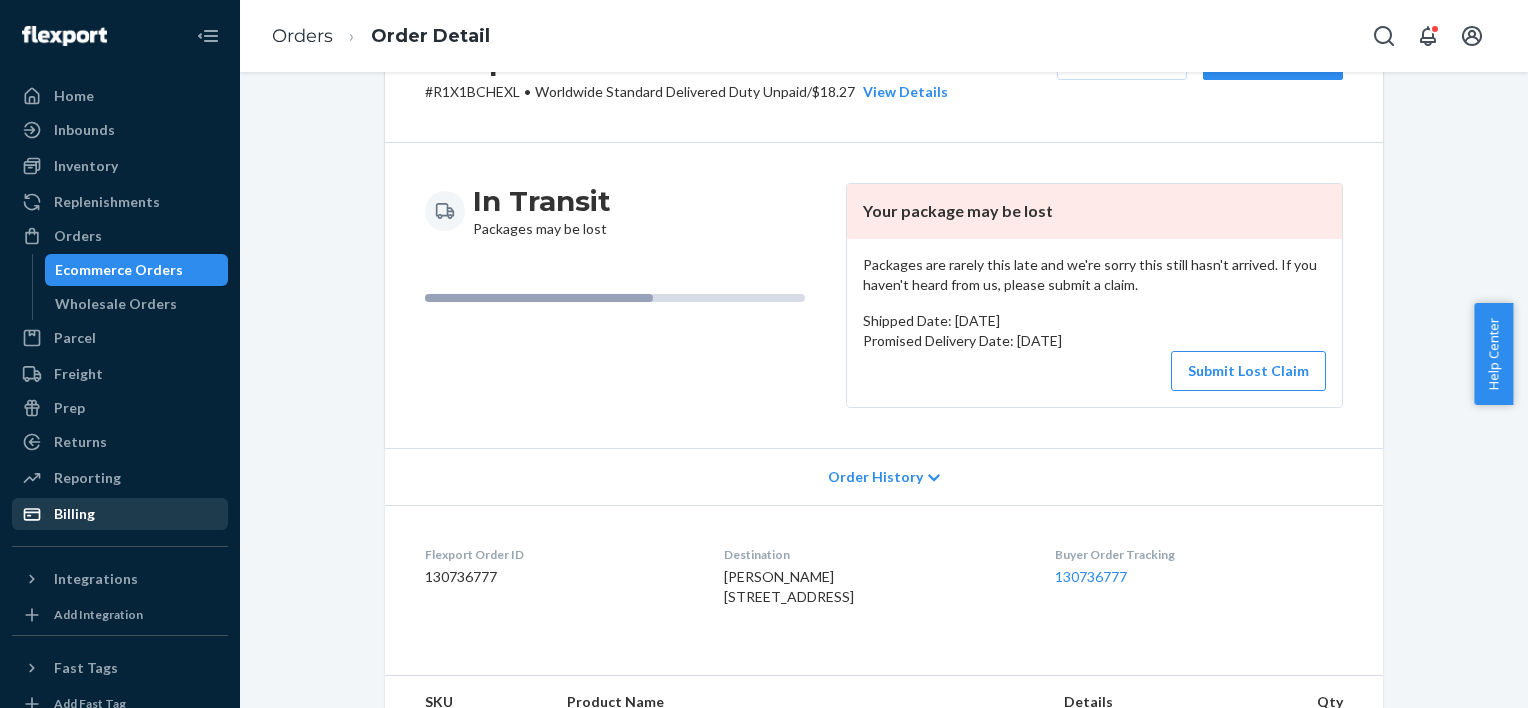 click on "Billing" at bounding box center (120, 514) 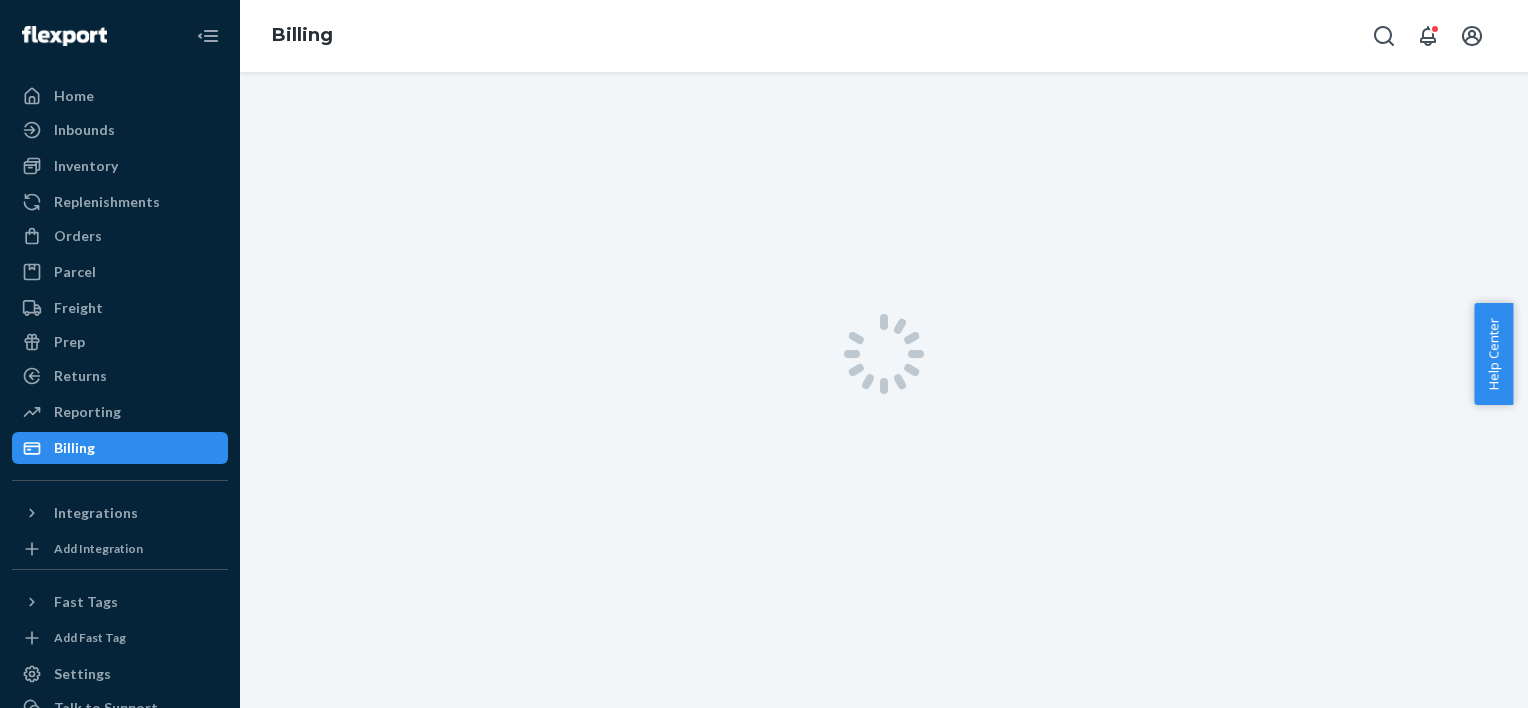 scroll, scrollTop: 0, scrollLeft: 0, axis: both 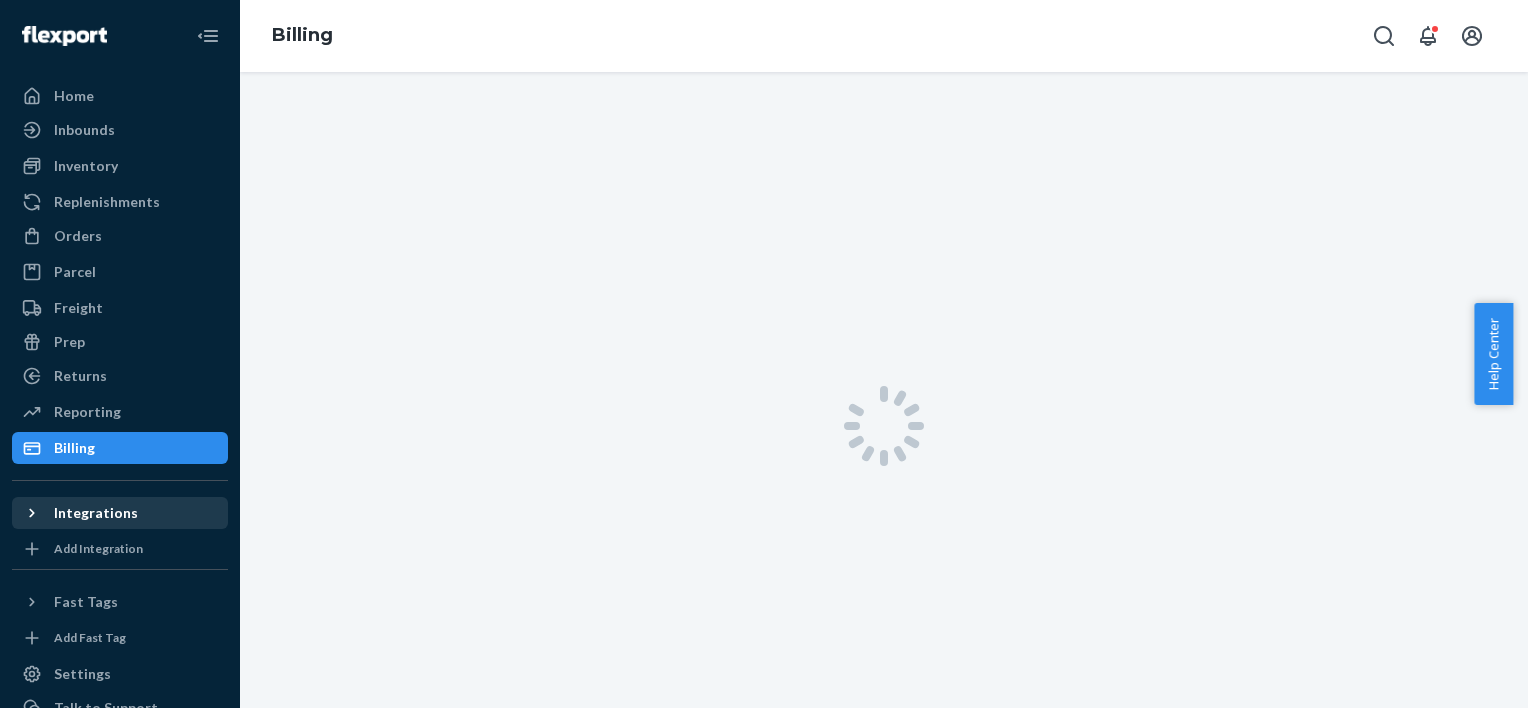 click on "Integrations" at bounding box center (120, 513) 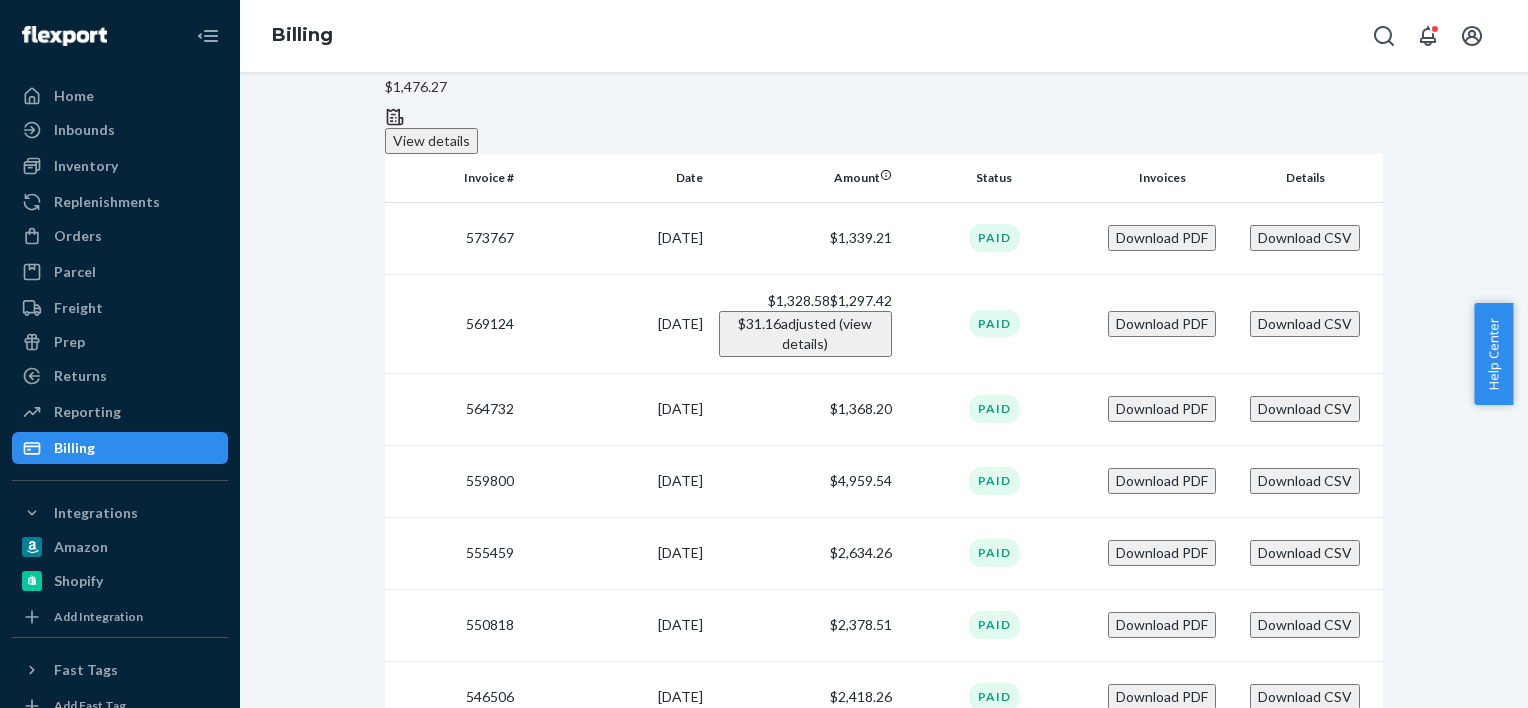 scroll, scrollTop: 439, scrollLeft: 0, axis: vertical 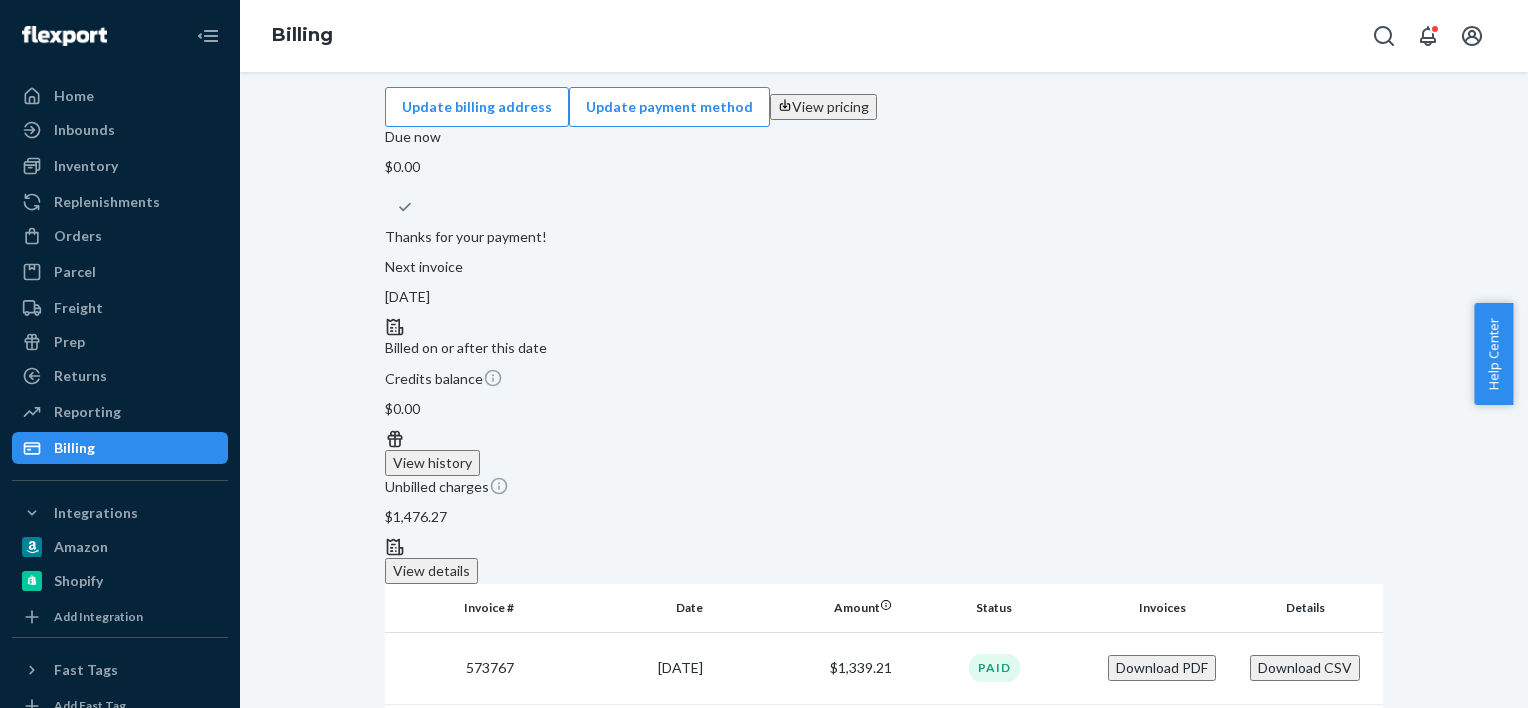 click on "Update billing address Update payment method View pricing Due now $0.00 Thanks for your payment! Next invoice [DATE] Billed on or after this date Credits balance $0.00 View history Unbilled charges $1,476.27 View details Invoice # Date Amount Status Invoices Details 573767 [DATE] $1,339.21 Paid Download PDF Download CSV 569124 [DATE] $1,328.58 $1,297.42 $31.16  adjusted (view details) Paid Download PDF Download CSV 564732 [DATE] $1,368.20 Paid Download PDF Download CSV 559800 [DATE] $4,959.54 Paid Download PDF Download CSV 555459 [DATE] $2,634.26 Paid Download PDF Download CSV 550818 [DATE] $2,378.51 Paid Download PDF Download CSV 546506 [DATE] $2,418.26 Paid Download PDF Download CSV 542145 [DATE] $2,221.40 Paid Download PDF Download CSV 537769 [DATE] $2,321.65 $2,321.62 $0.03  adjusted (view details) Paid Download PDF Download CSV 533368 [DATE] $2,157.69 Paid Download PDF Download CSV 528979 [DATE] $2,223.41 Paid Download PDF Download CSV 524519 [DATE] $2,181.01 $1,977.88 1 2" at bounding box center [884, 390] 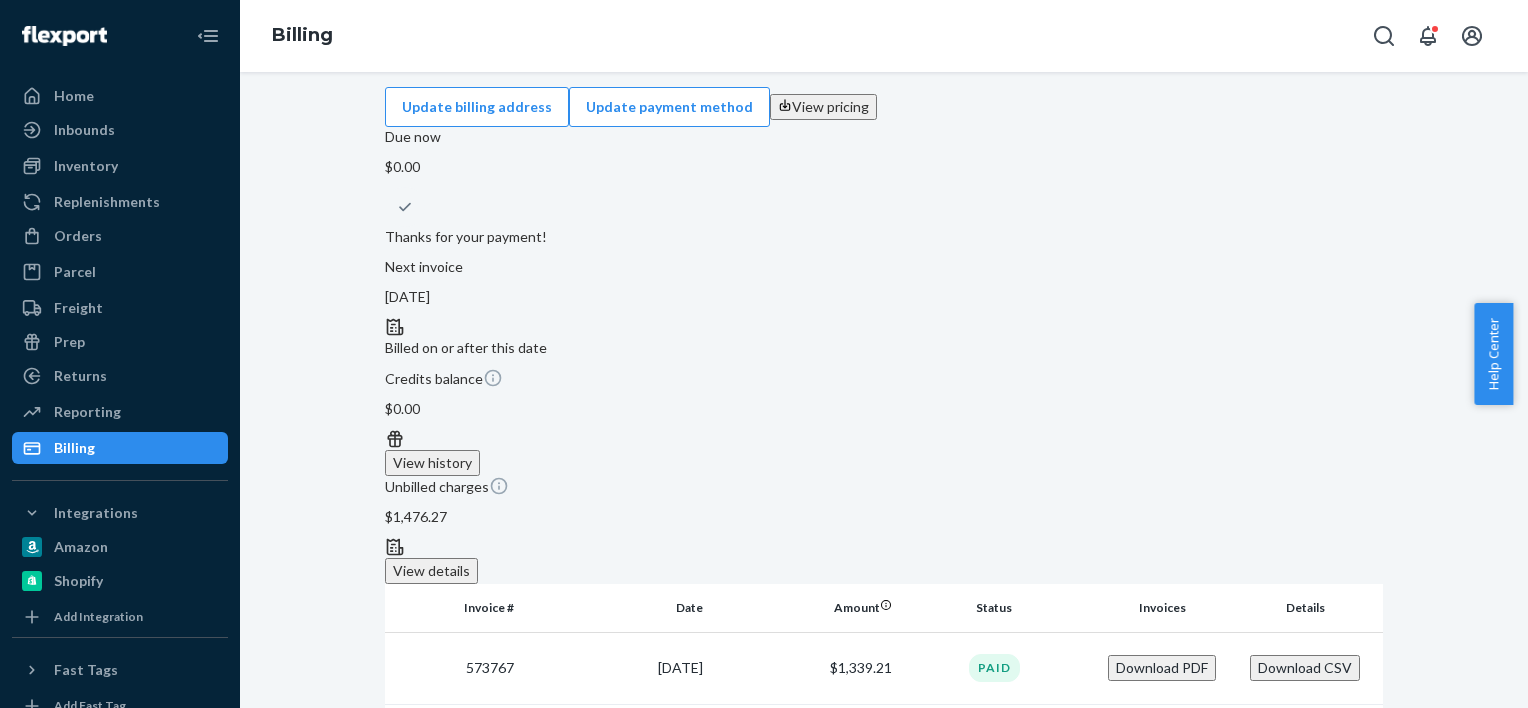click on "Update billing address Update payment method View pricing Due now $0.00 Thanks for your payment! Next invoice [DATE] Billed on or after this date Credits balance $0.00 View history Unbilled charges $1,476.27 View details Invoice # Date Amount Status Invoices Details 573767 [DATE] $1,339.21 Paid Download PDF Download CSV 569124 [DATE] $1,328.58 $1,297.42 $31.16  adjusted (view details) Paid Download PDF Download CSV 564732 [DATE] $1,368.20 Paid Download PDF Download CSV 559800 [DATE] $4,959.54 Paid Download PDF Download CSV 555459 [DATE] $2,634.26 Paid Download PDF Download CSV 550818 [DATE] $2,378.51 Paid Download PDF Download CSV 546506 [DATE] $2,418.26 Paid Download PDF Download CSV 542145 [DATE] $2,221.40 Paid Download PDF Download CSV 537769 [DATE] $2,321.65 $2,321.62 $0.03  adjusted (view details) Paid Download PDF Download CSV 533368 [DATE] $2,157.69 Paid Download PDF Download CSV 528979 [DATE] $2,223.41 Paid Download PDF Download CSV 524519 [DATE] $2,181.01 $1,977.88 1 2" at bounding box center (884, 1452) 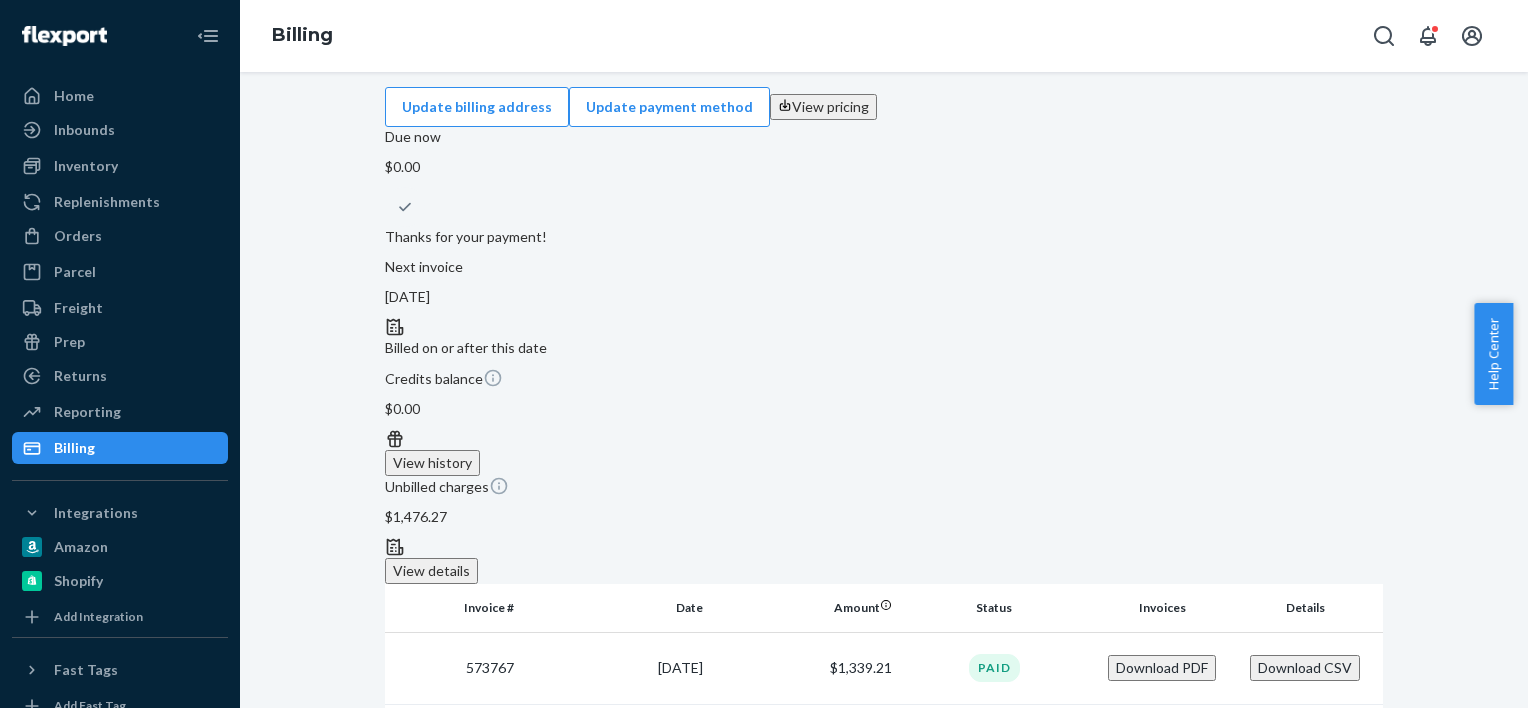 click on "View history" at bounding box center [432, 463] 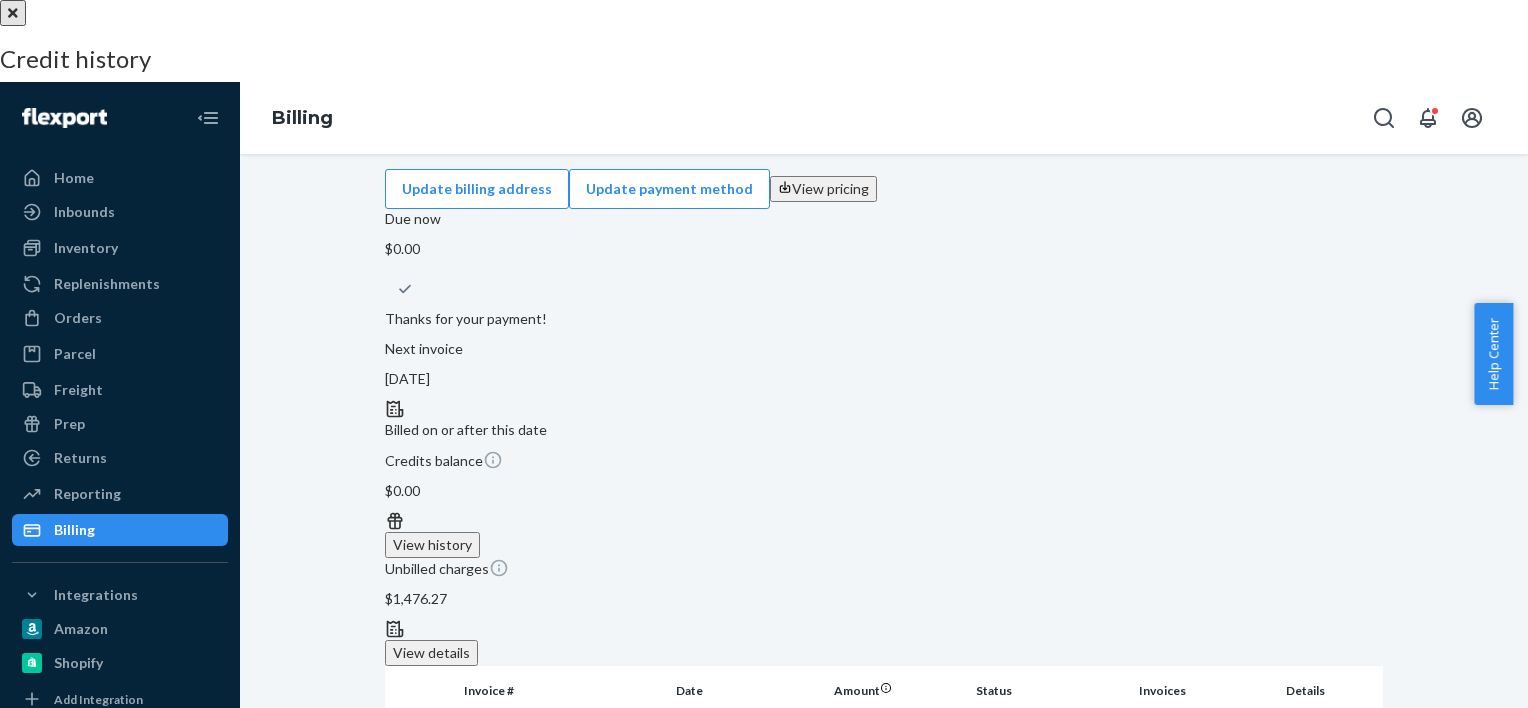 scroll, scrollTop: 2148, scrollLeft: 0, axis: vertical 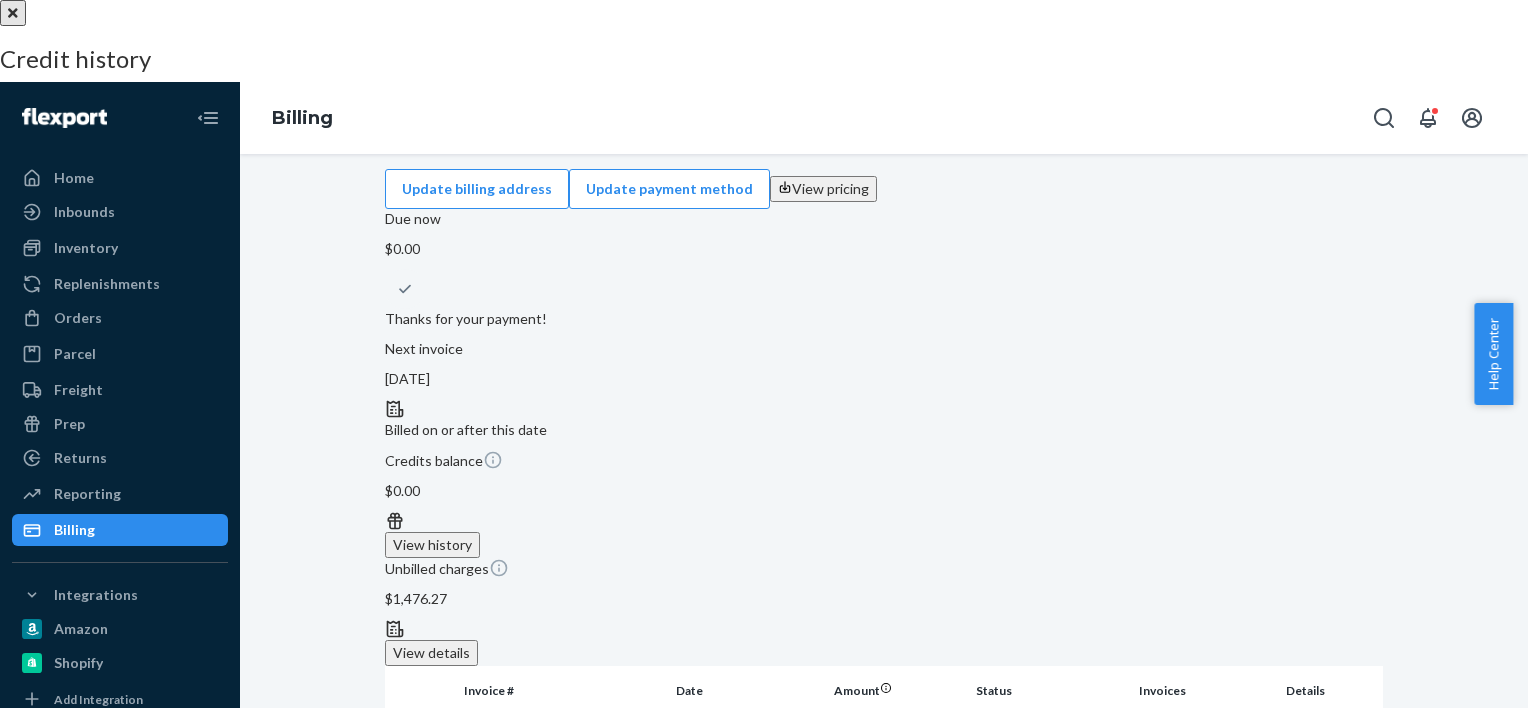 click at bounding box center [13, 13] 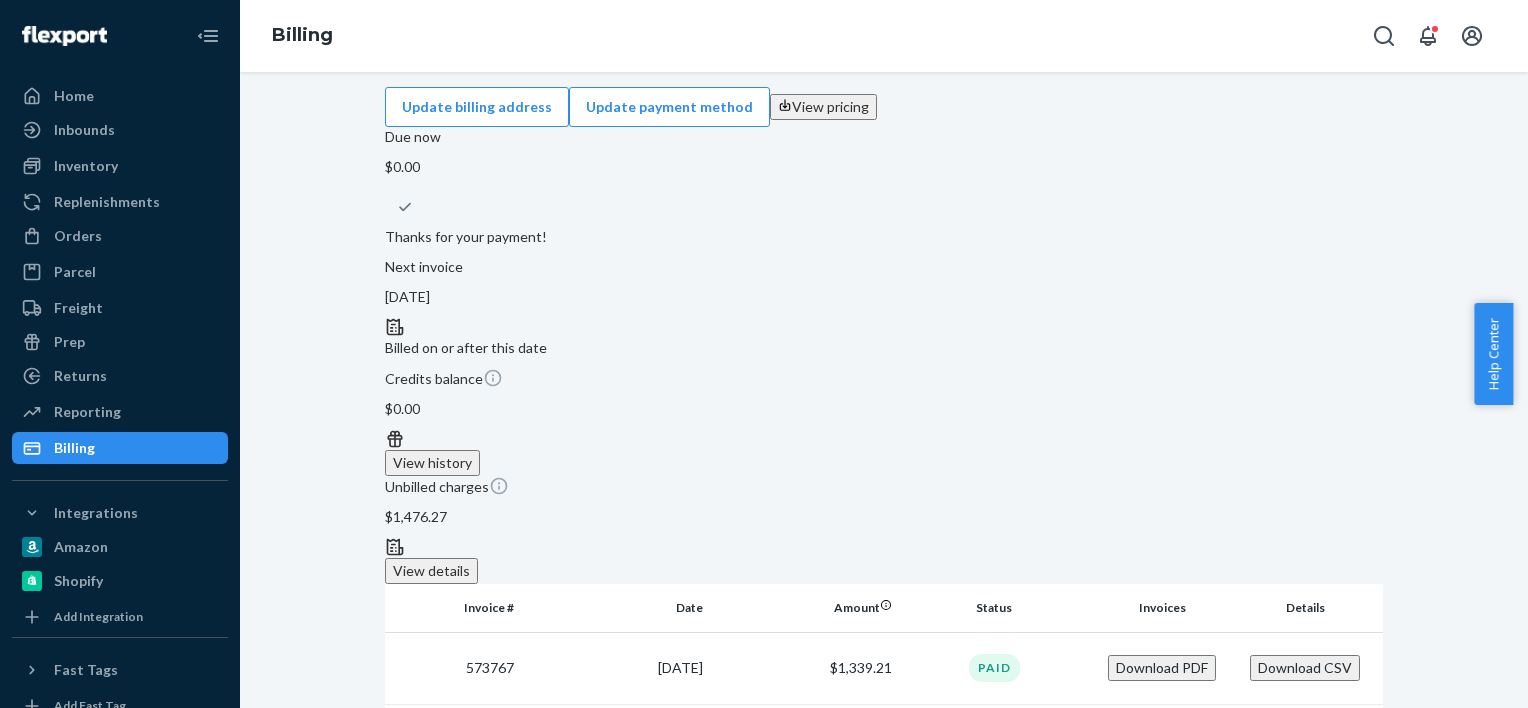 click on "View details" at bounding box center [431, 571] 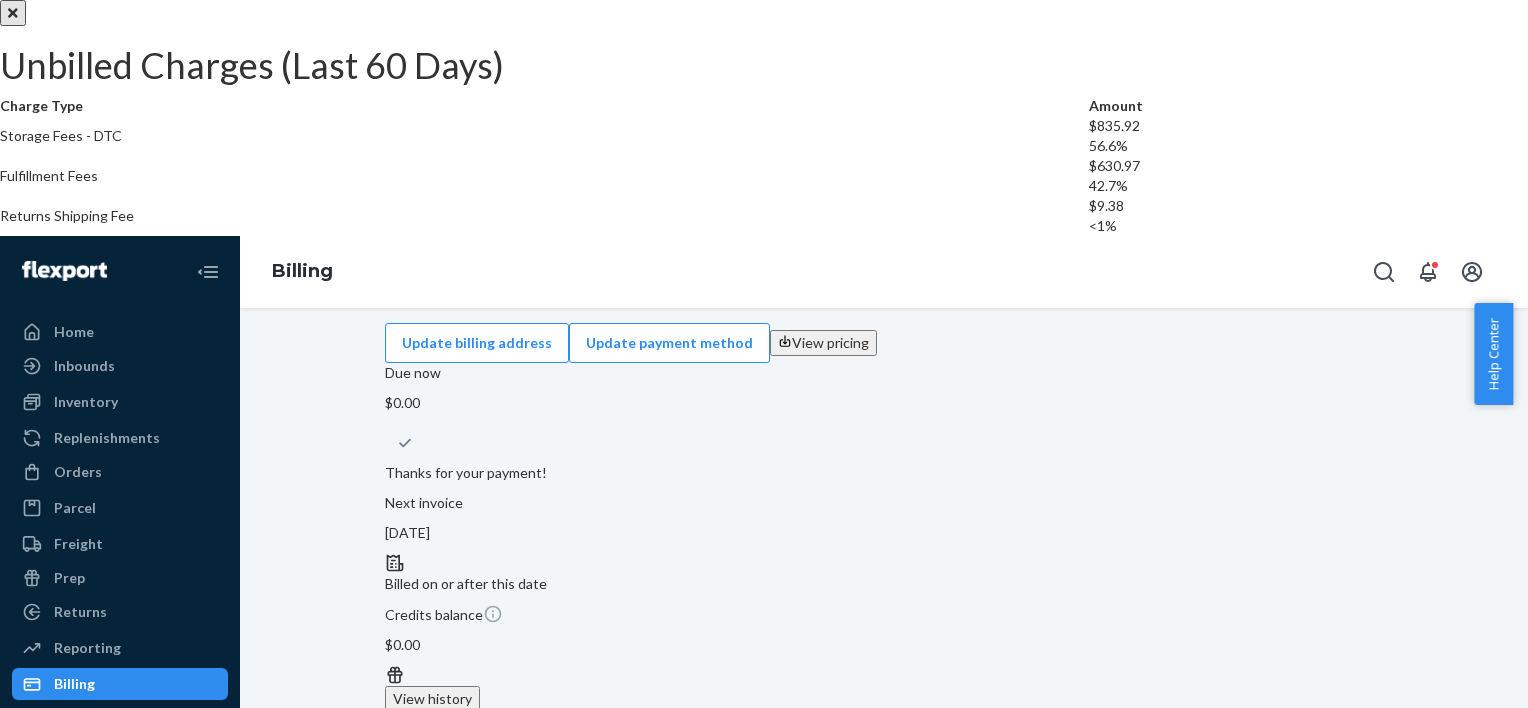 click at bounding box center (13, 13) 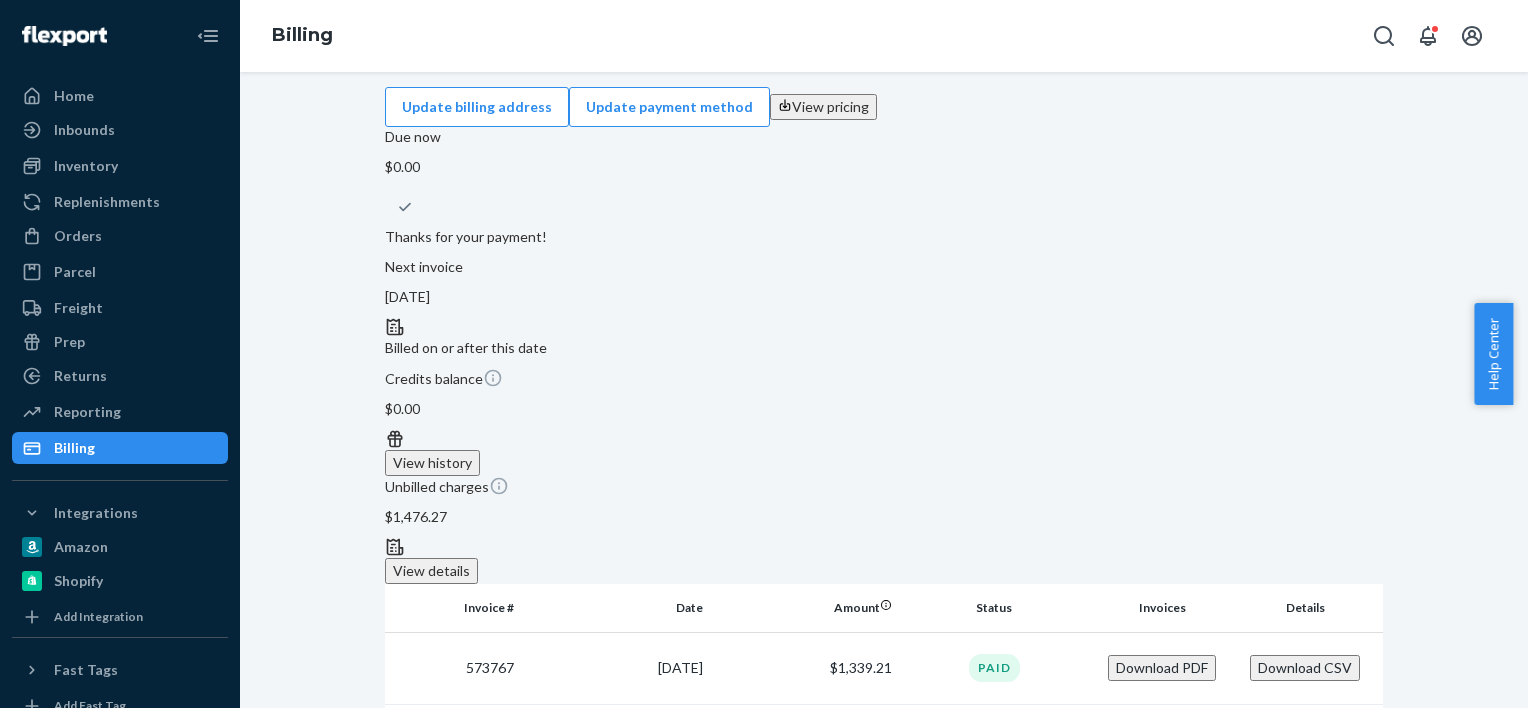 click on "$2,634.26" at bounding box center (805, 983) 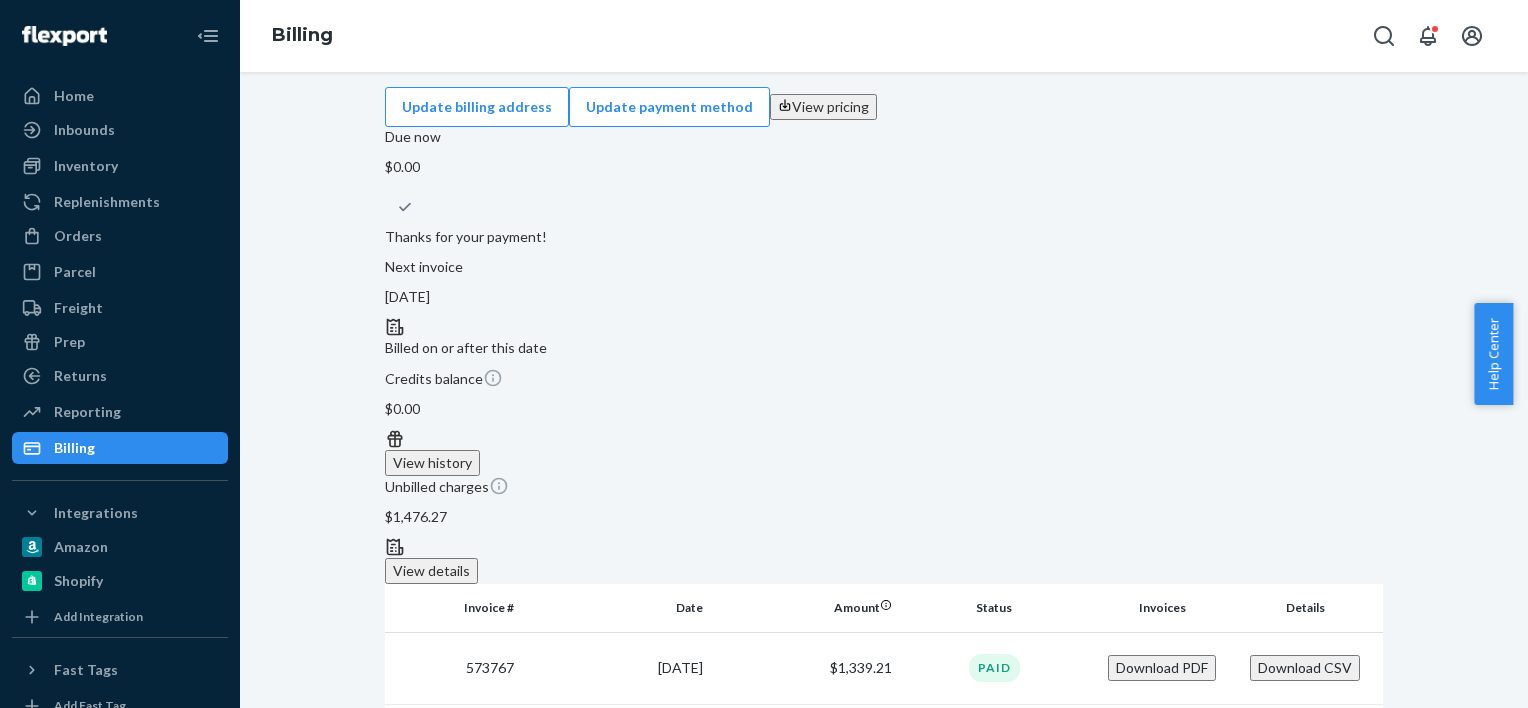 scroll, scrollTop: 24, scrollLeft: 0, axis: vertical 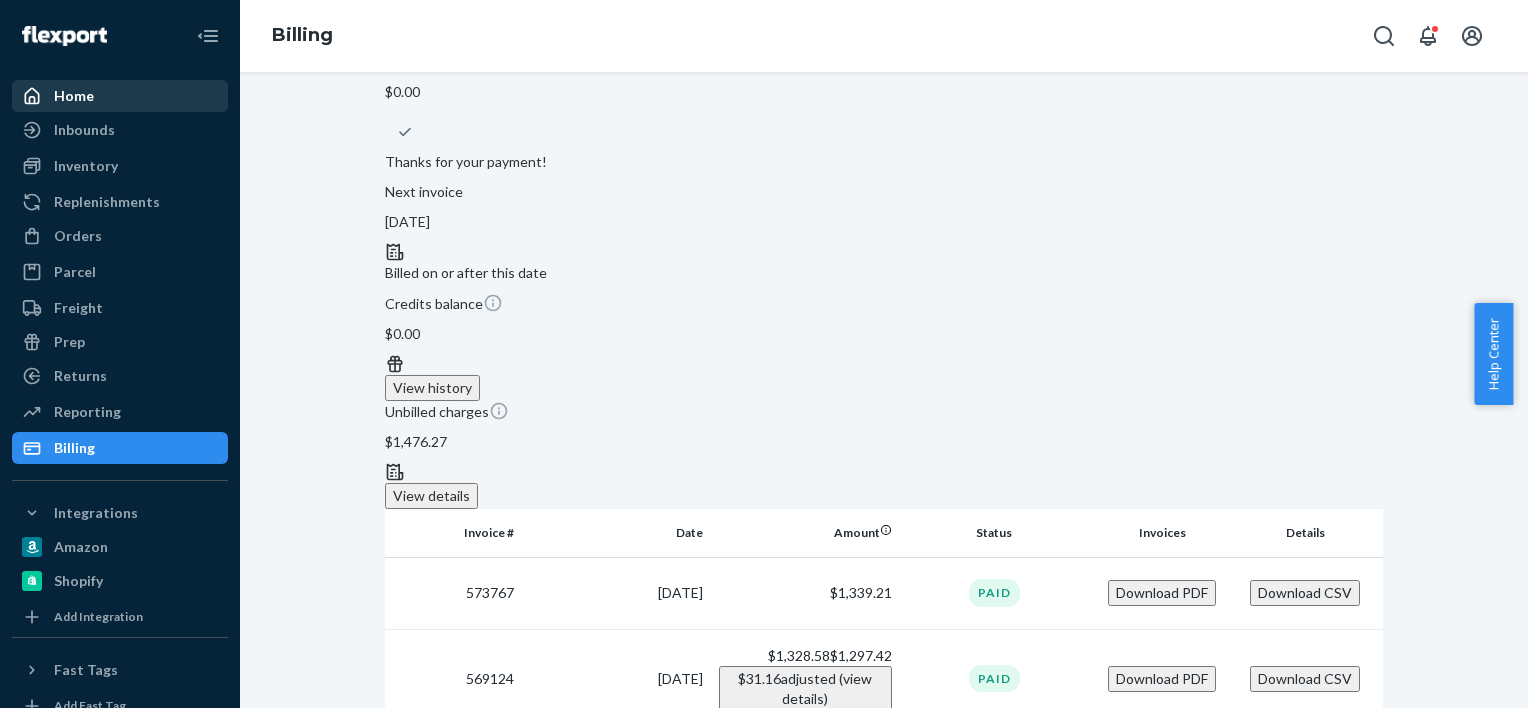 click at bounding box center (38, 96) 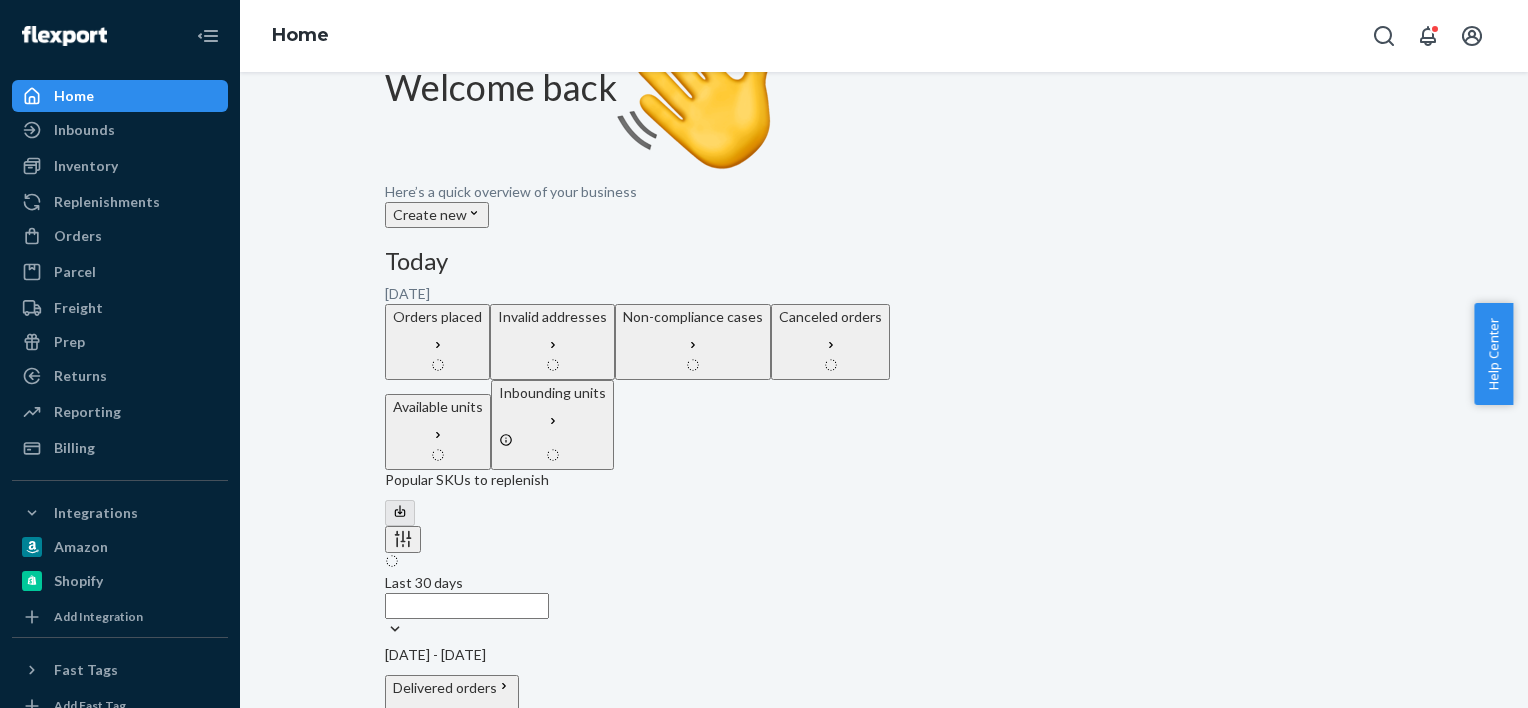 scroll, scrollTop: 0, scrollLeft: 0, axis: both 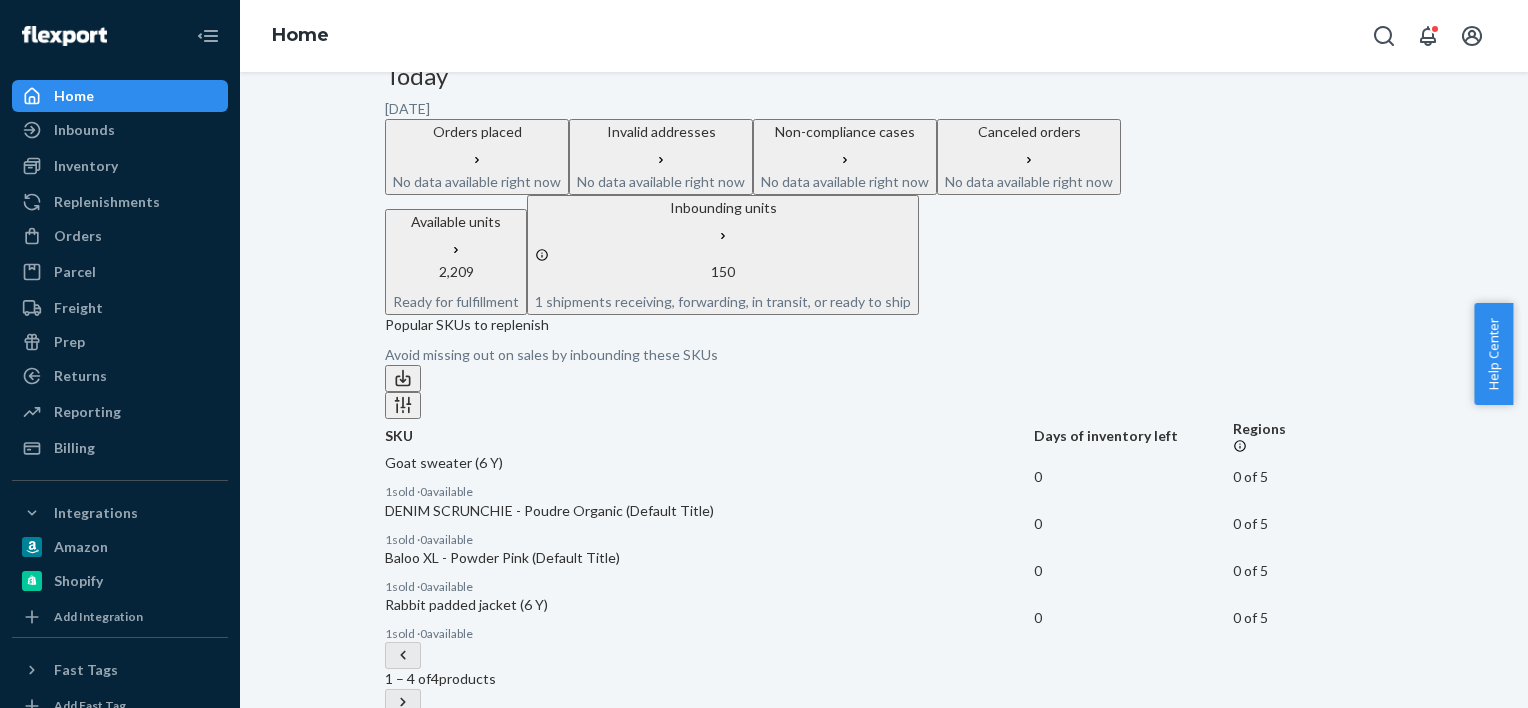 click on "Inbounding units" at bounding box center (723, 208) 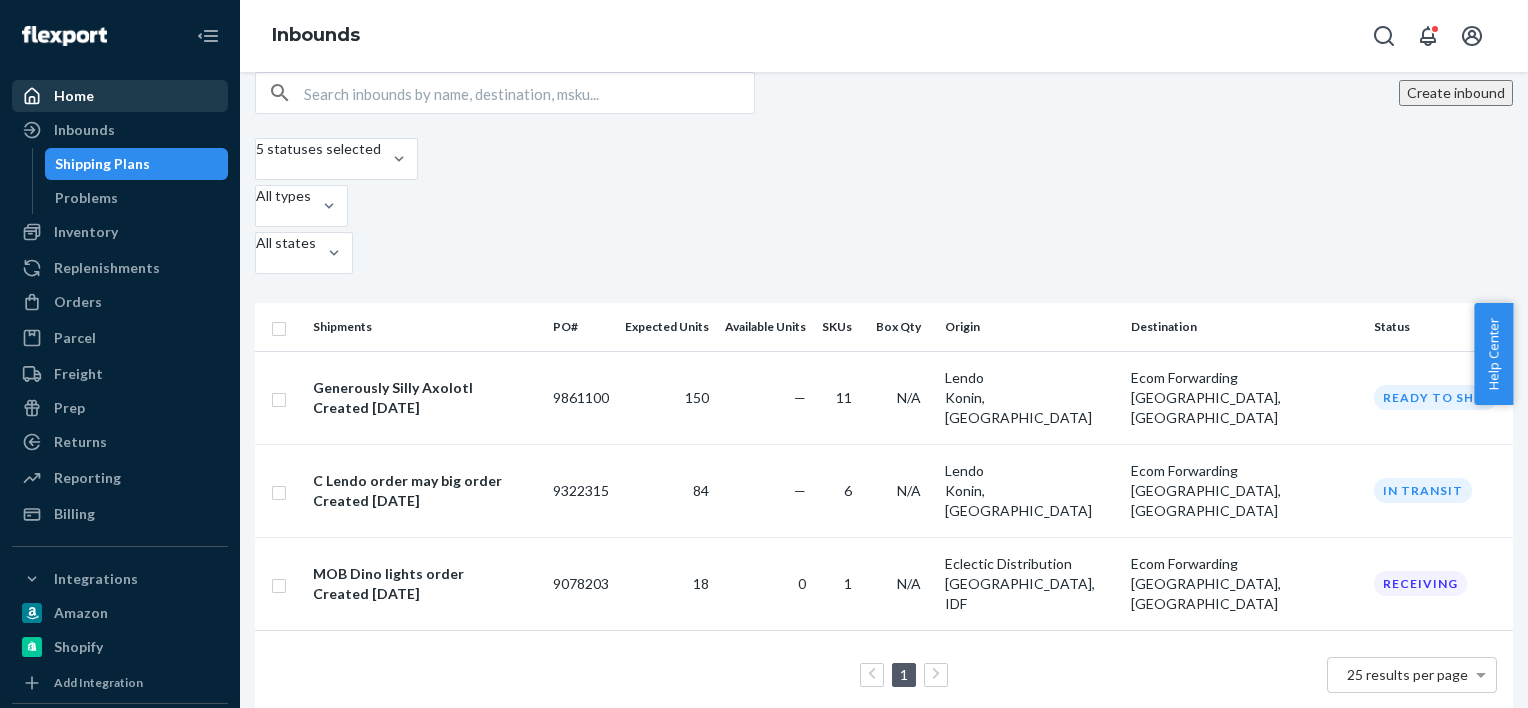 click on "Home" at bounding box center [74, 96] 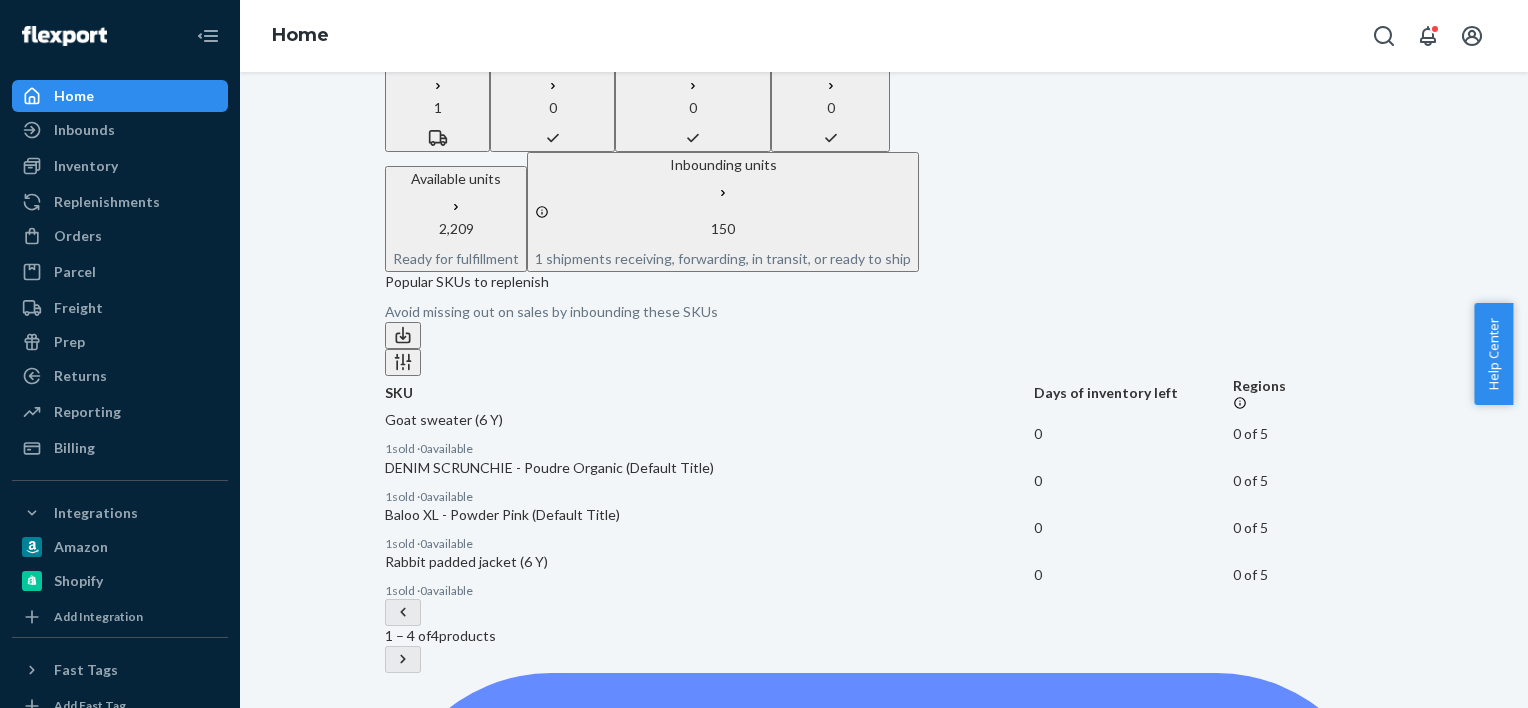 scroll, scrollTop: 353, scrollLeft: 0, axis: vertical 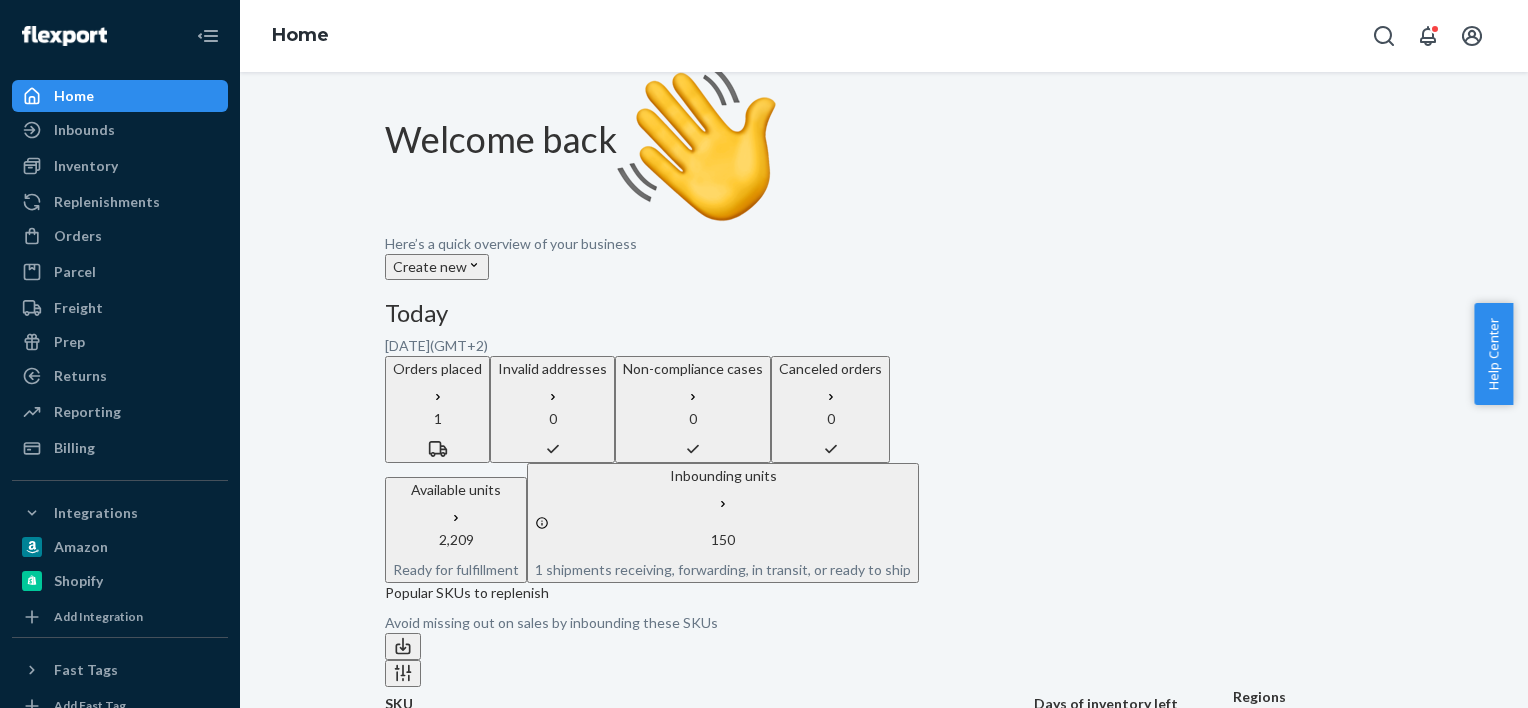 click on "Delivered orders" at bounding box center (452, 3297) 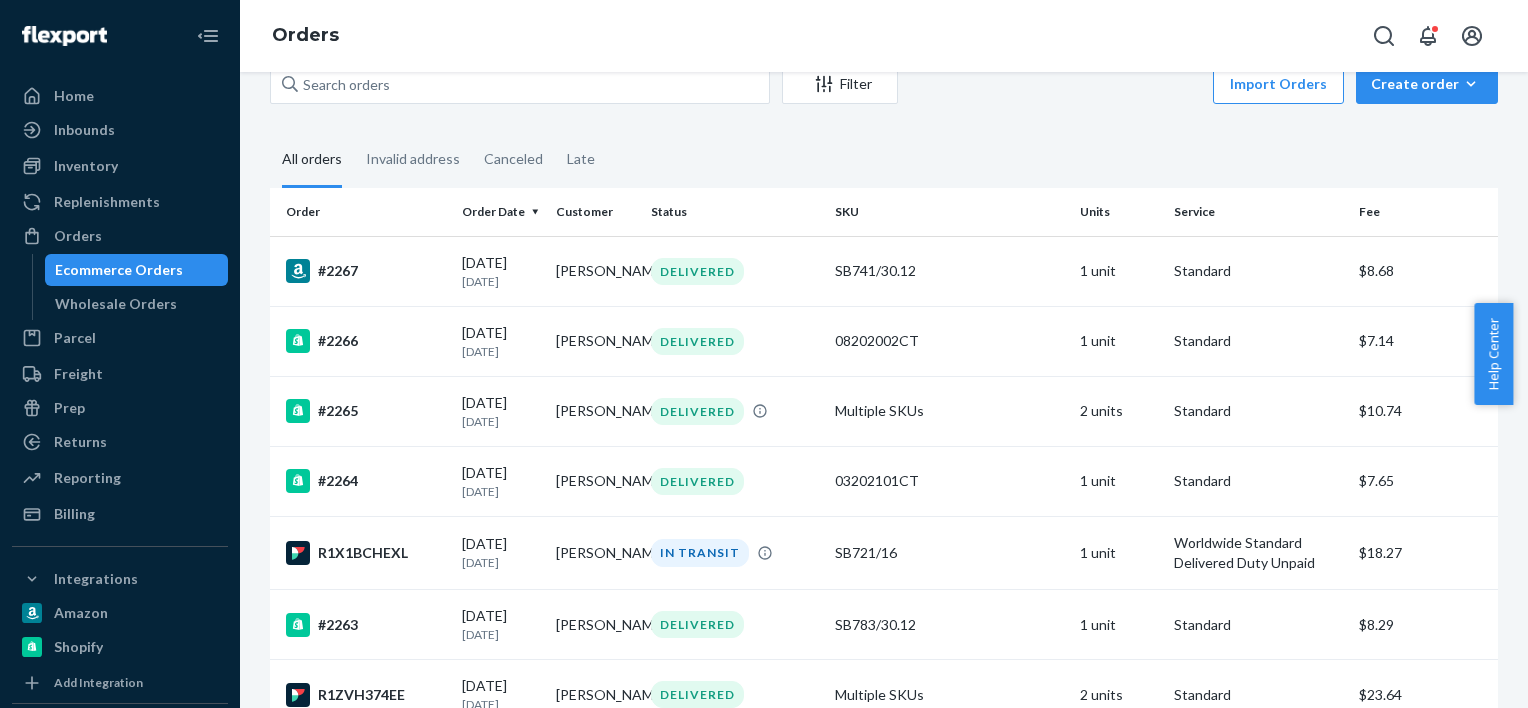 scroll, scrollTop: 0, scrollLeft: 0, axis: both 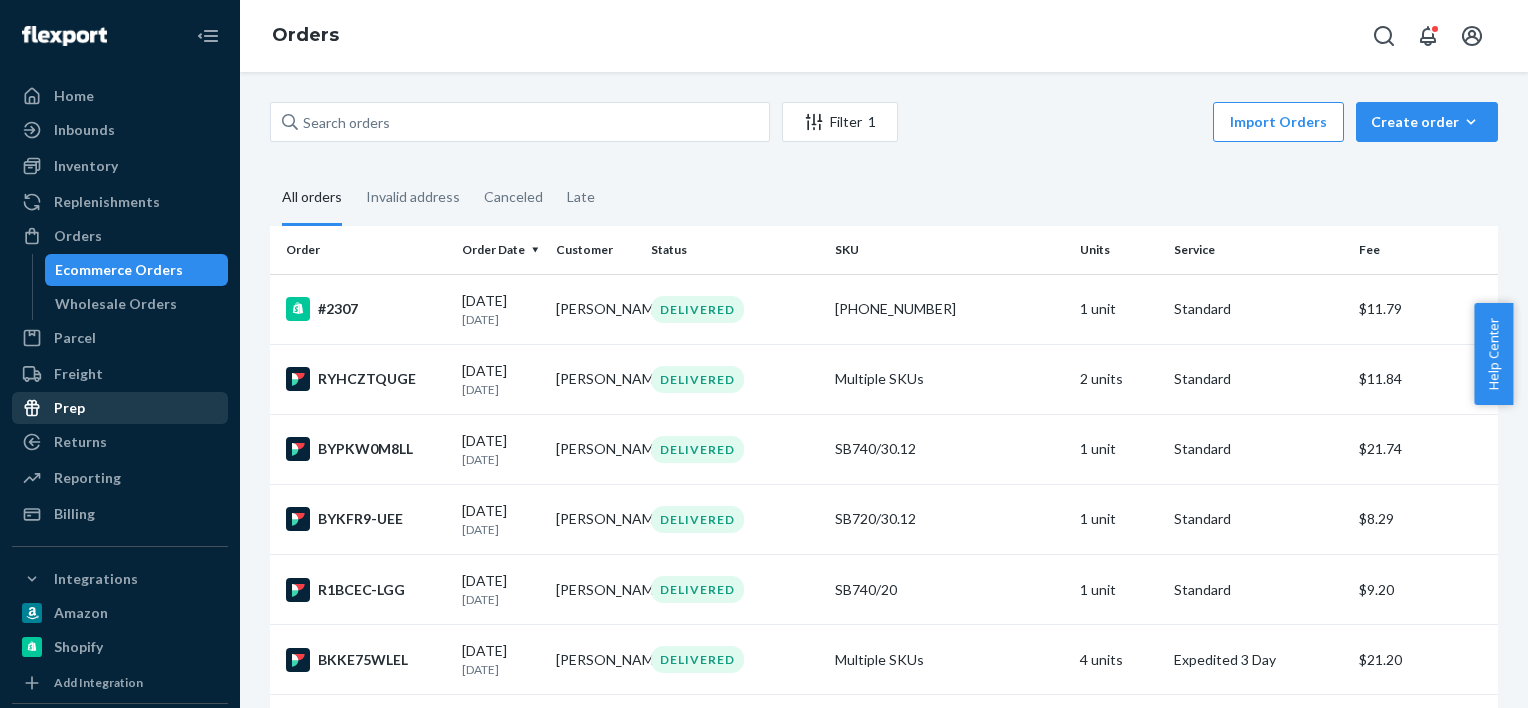 click on "Prep" at bounding box center [120, 408] 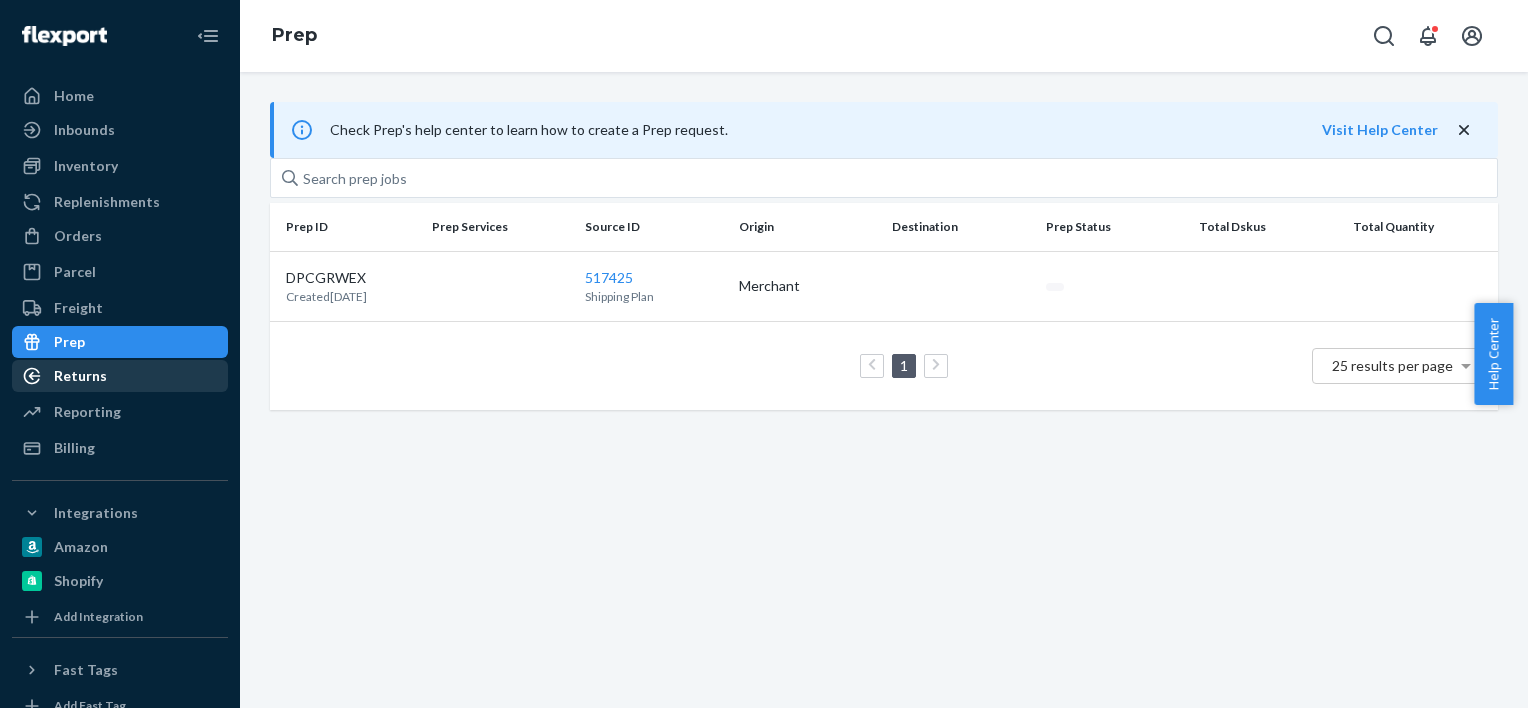 click on "Returns" at bounding box center (80, 376) 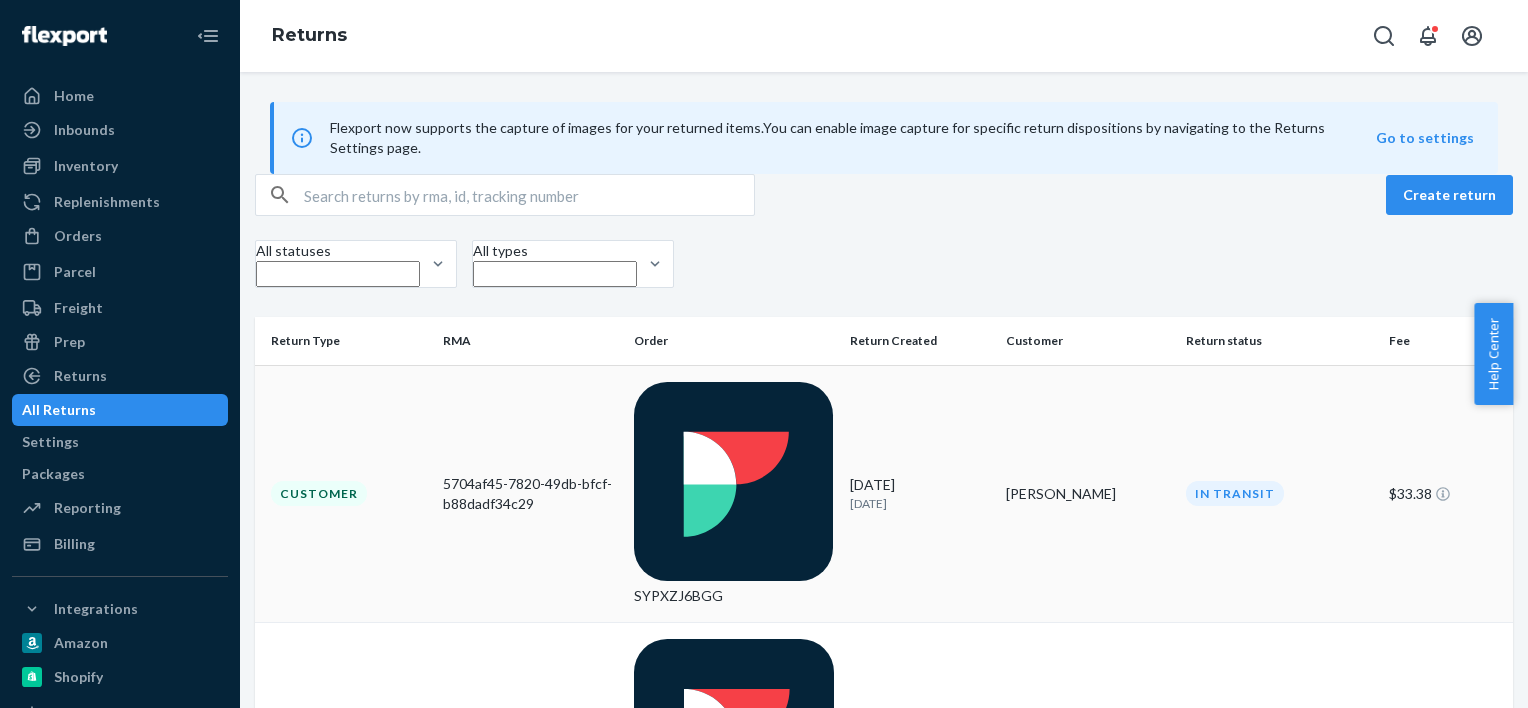click on "5704af45-7820-49db-bfcf-b88dadf34c29" at bounding box center [531, 494] 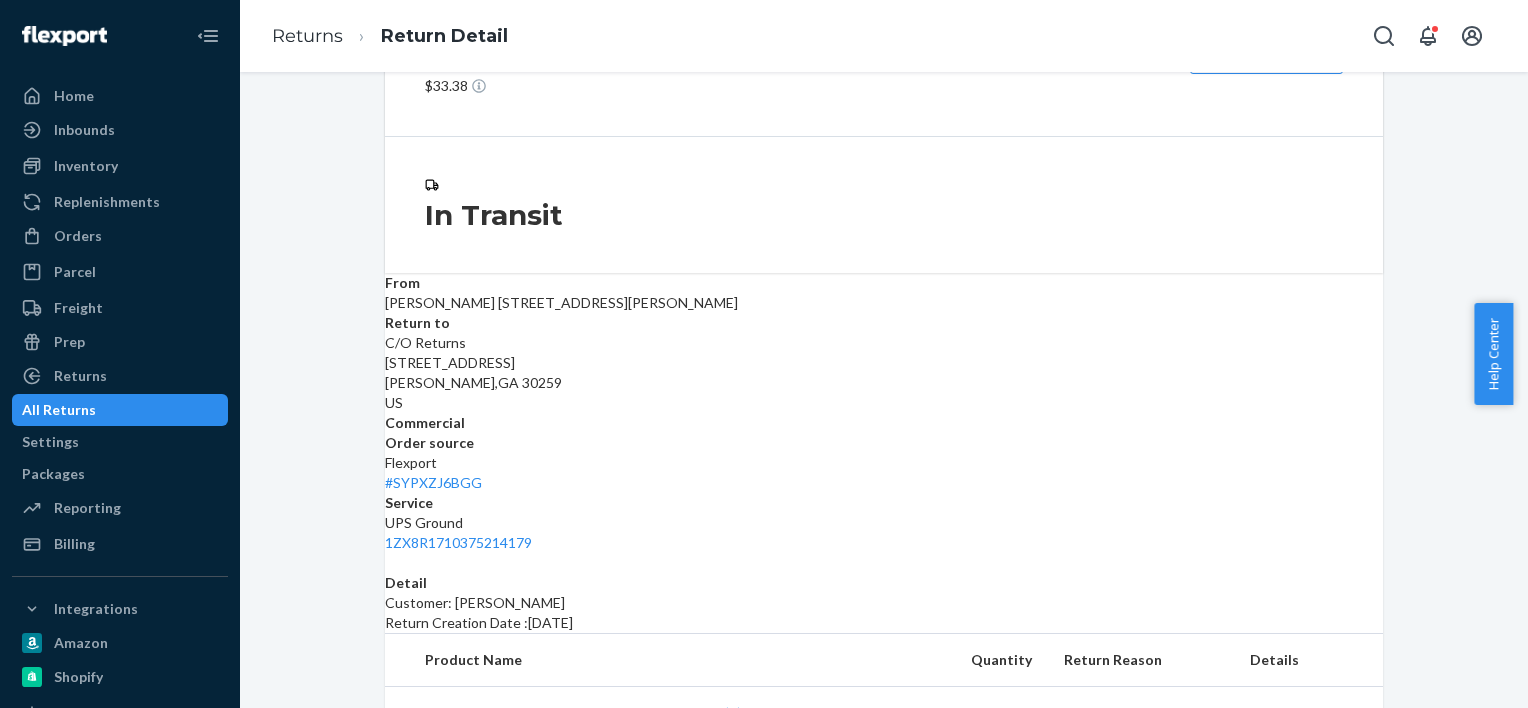scroll, scrollTop: 104, scrollLeft: 0, axis: vertical 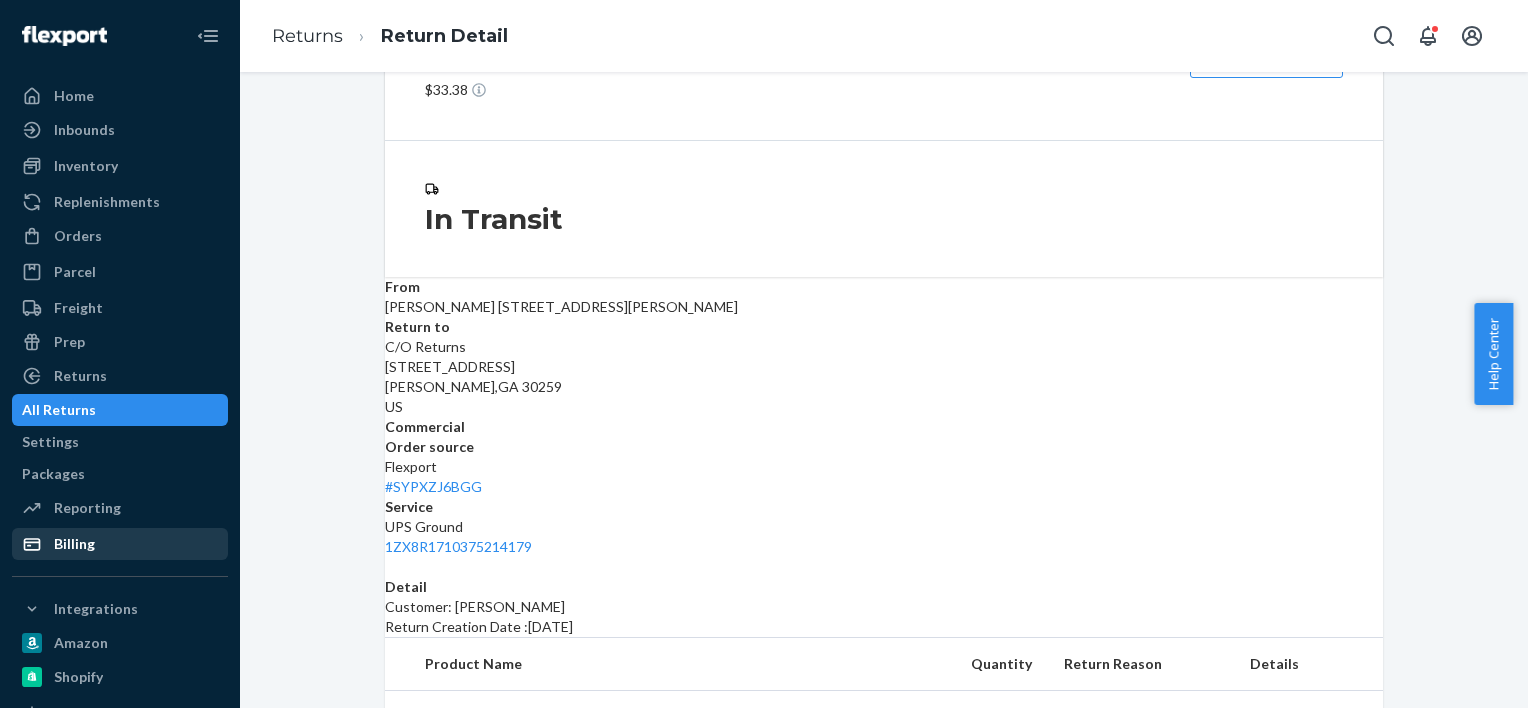 click on "Billing" at bounding box center (74, 544) 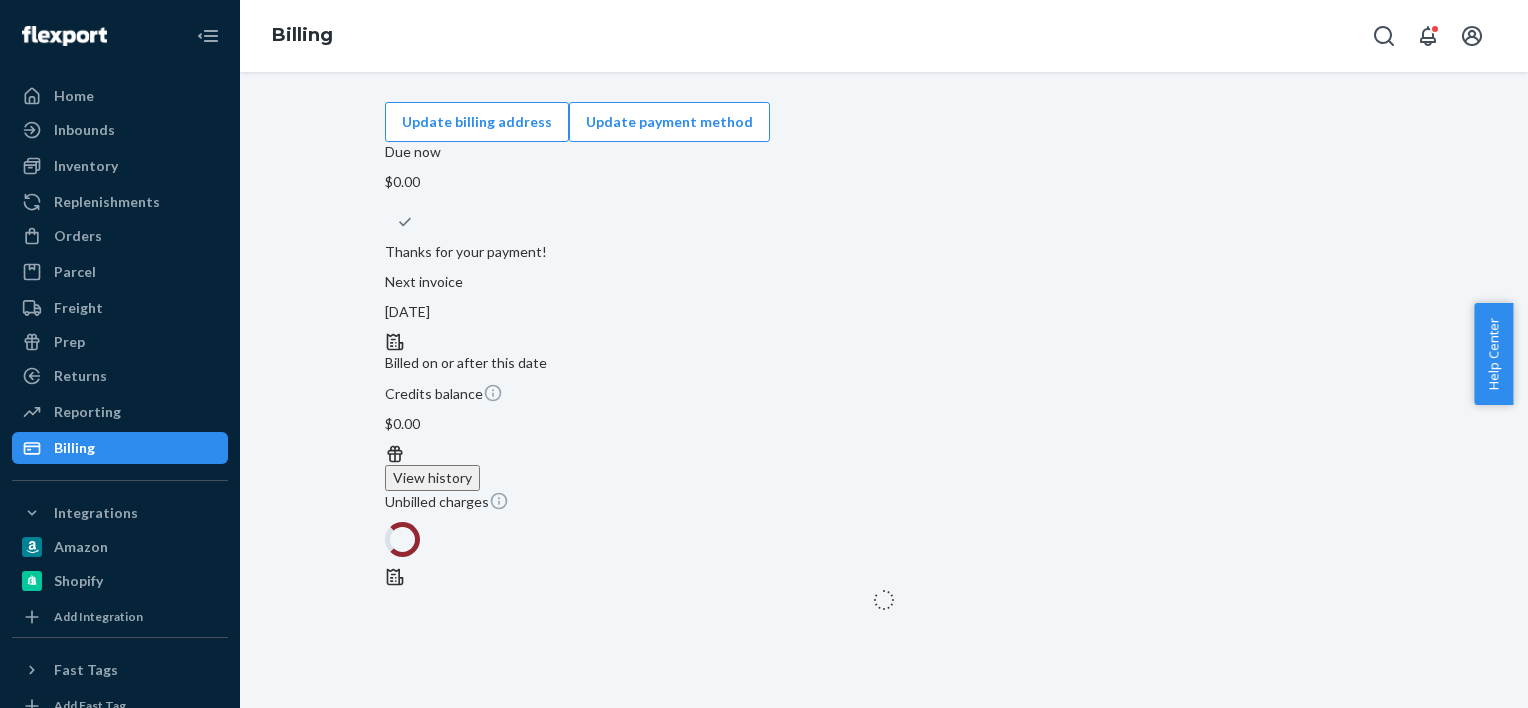 scroll, scrollTop: 0, scrollLeft: 0, axis: both 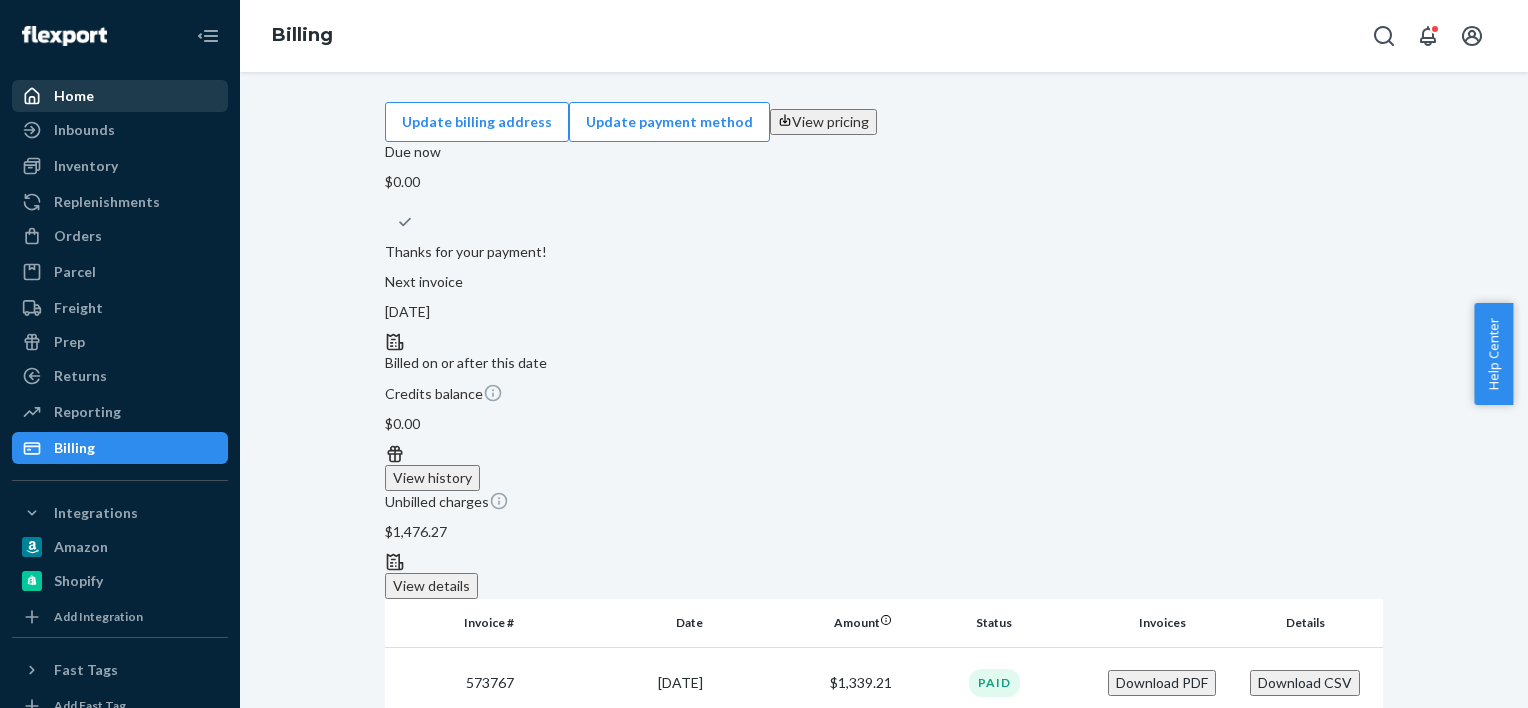 click on "Home" at bounding box center [120, 96] 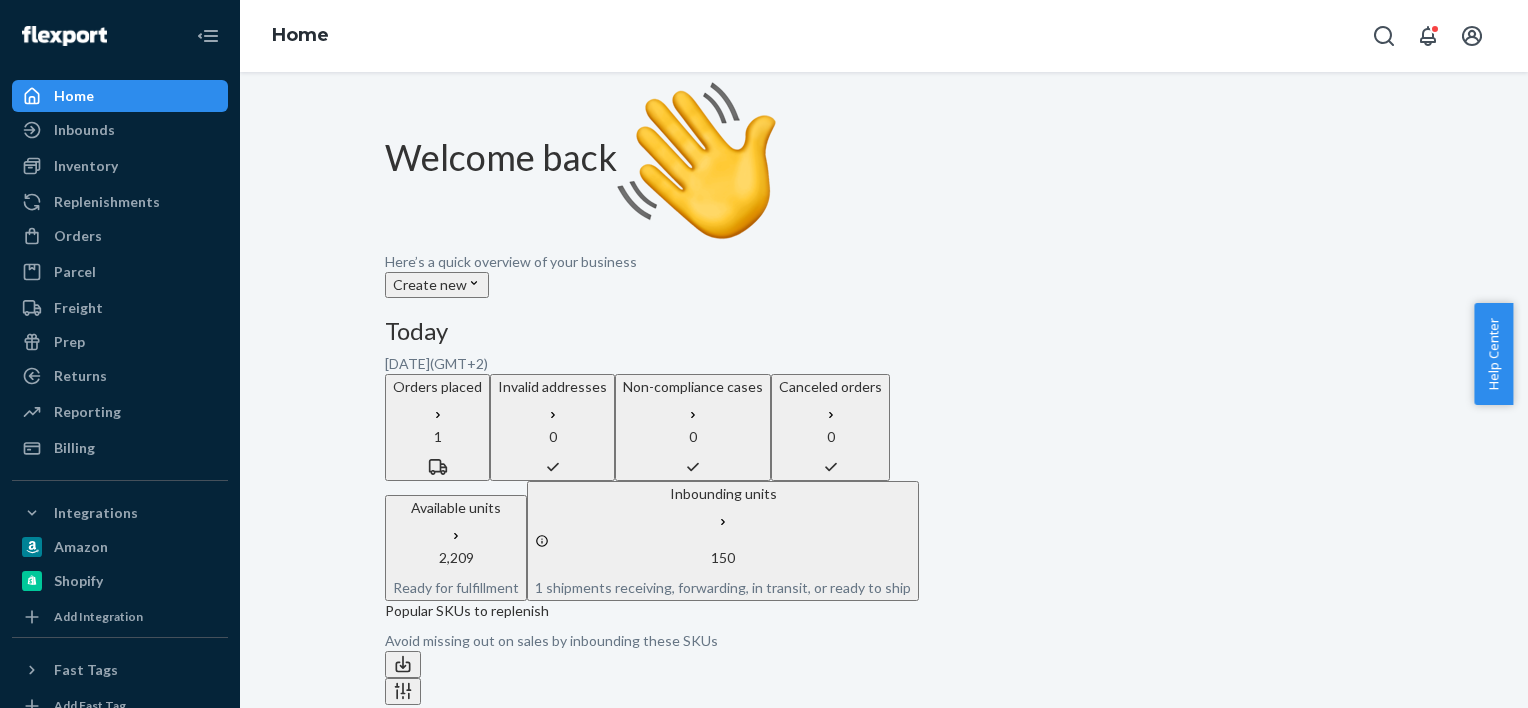 scroll, scrollTop: 0, scrollLeft: 0, axis: both 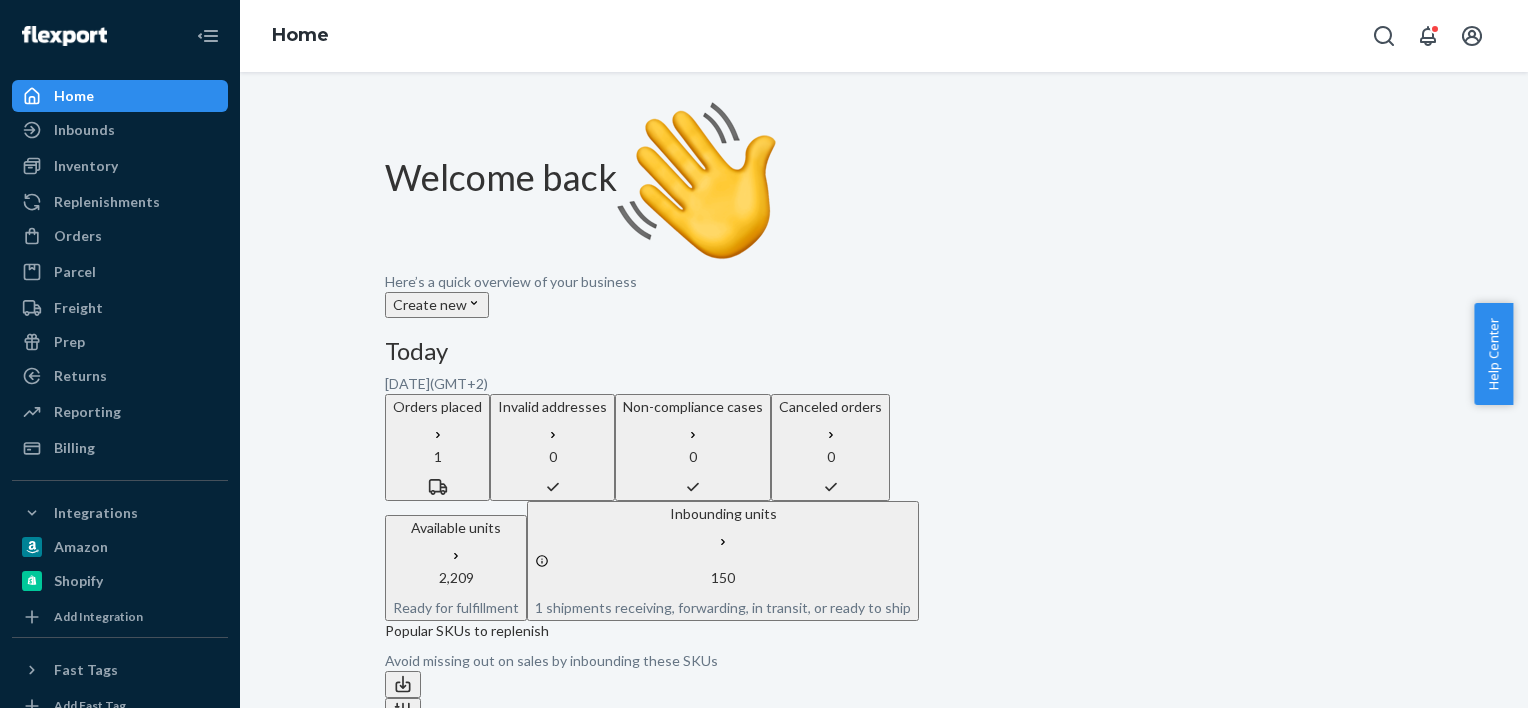 click on "Home" at bounding box center (74, 96) 